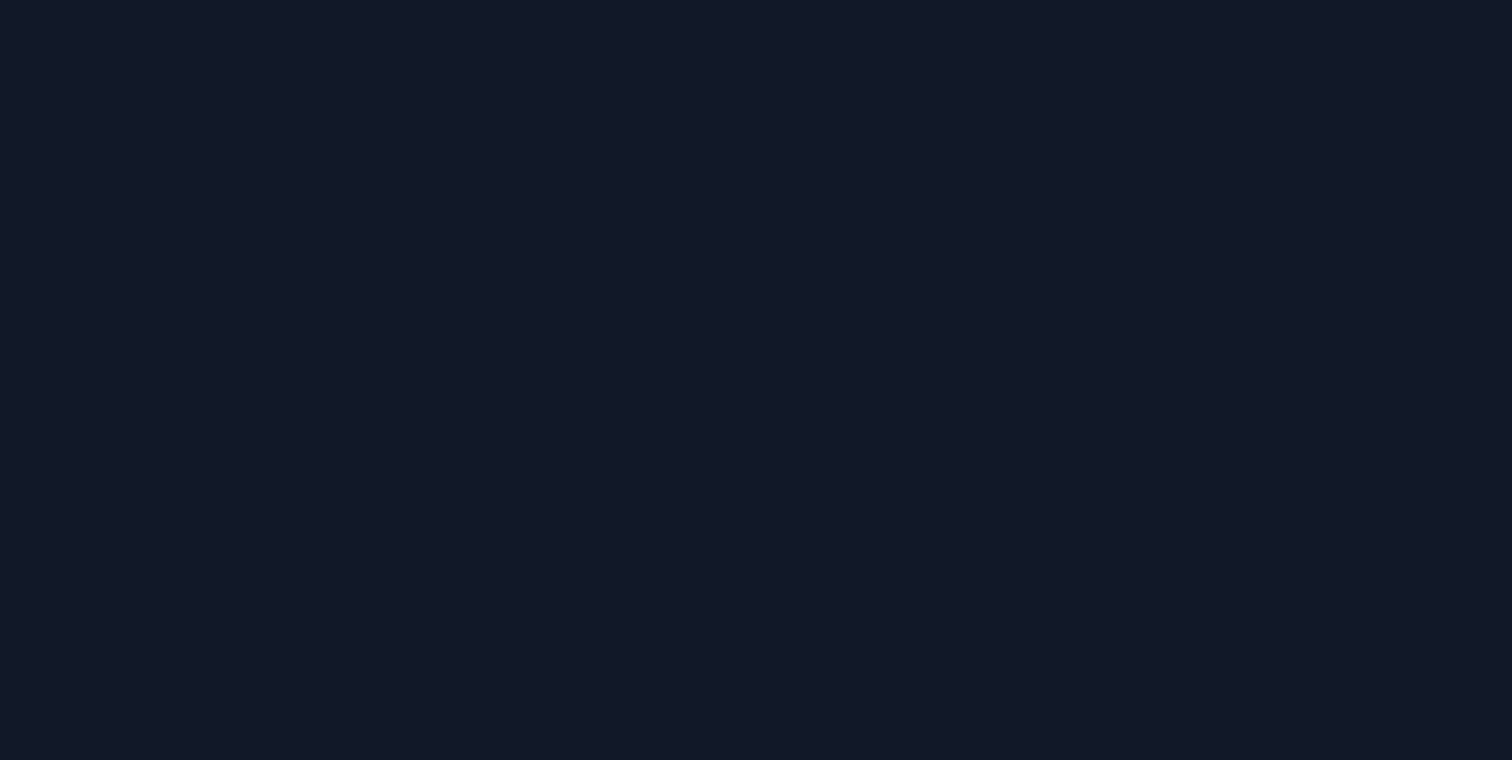 scroll, scrollTop: 0, scrollLeft: 0, axis: both 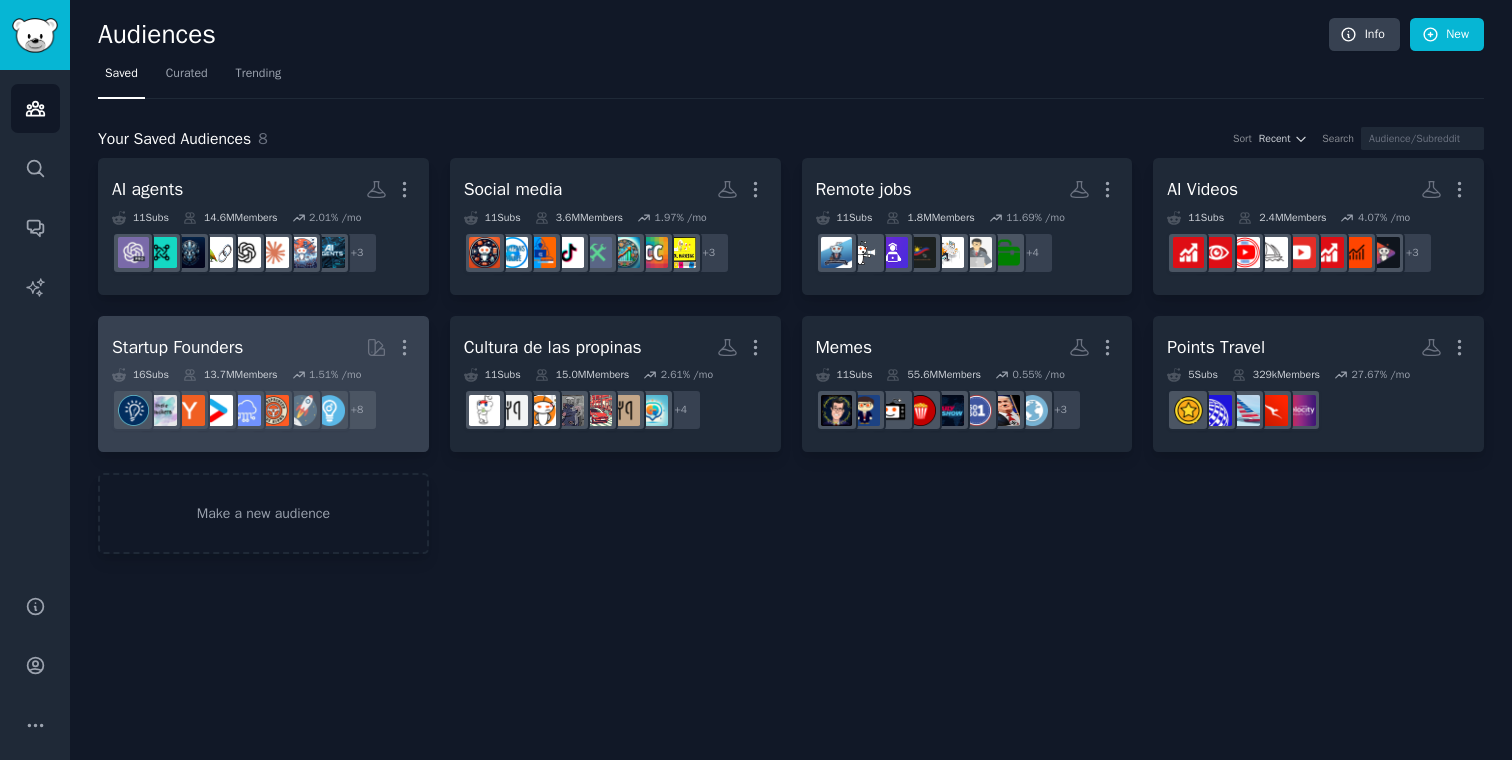 click on "Startup Founders More" at bounding box center (263, 347) 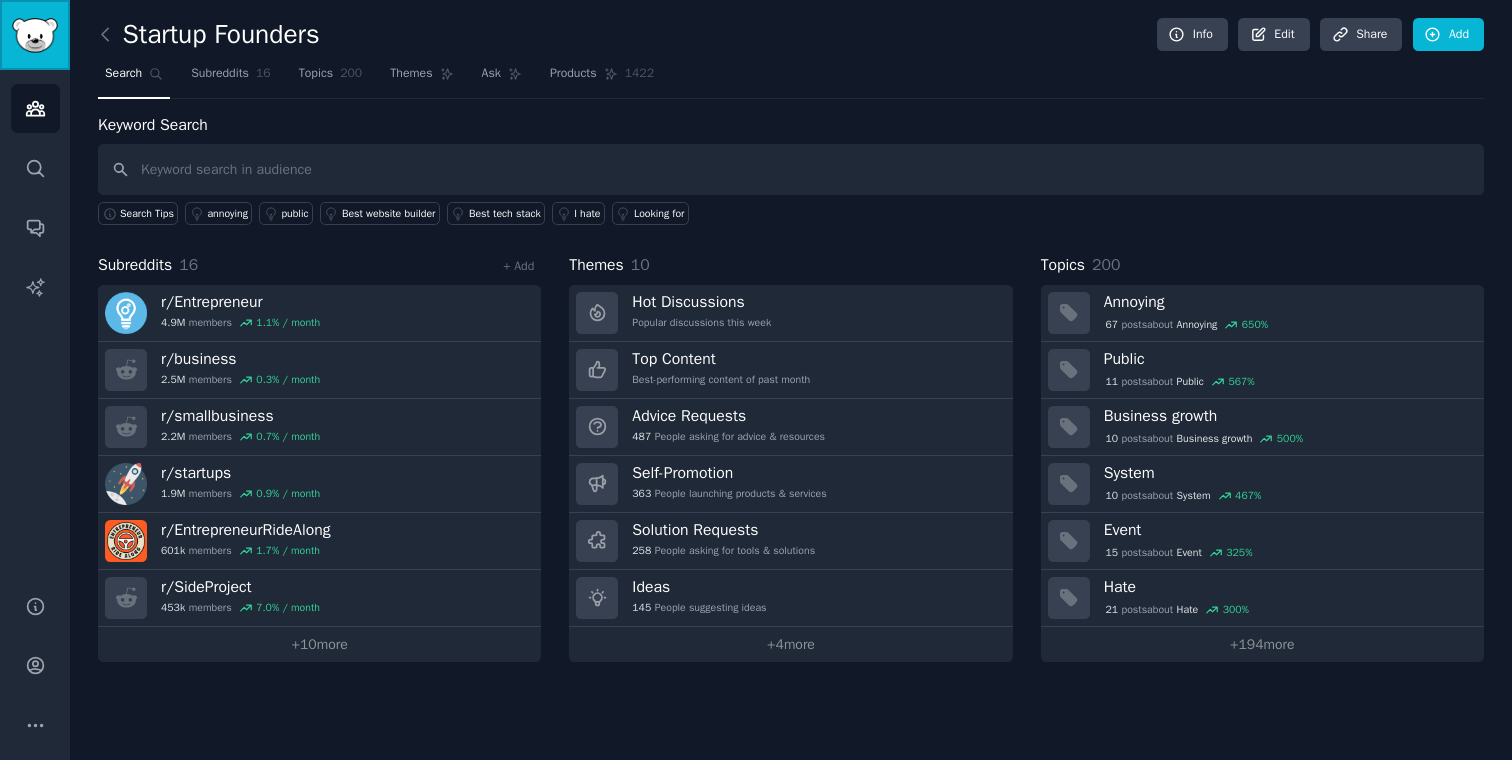 click at bounding box center [35, 35] 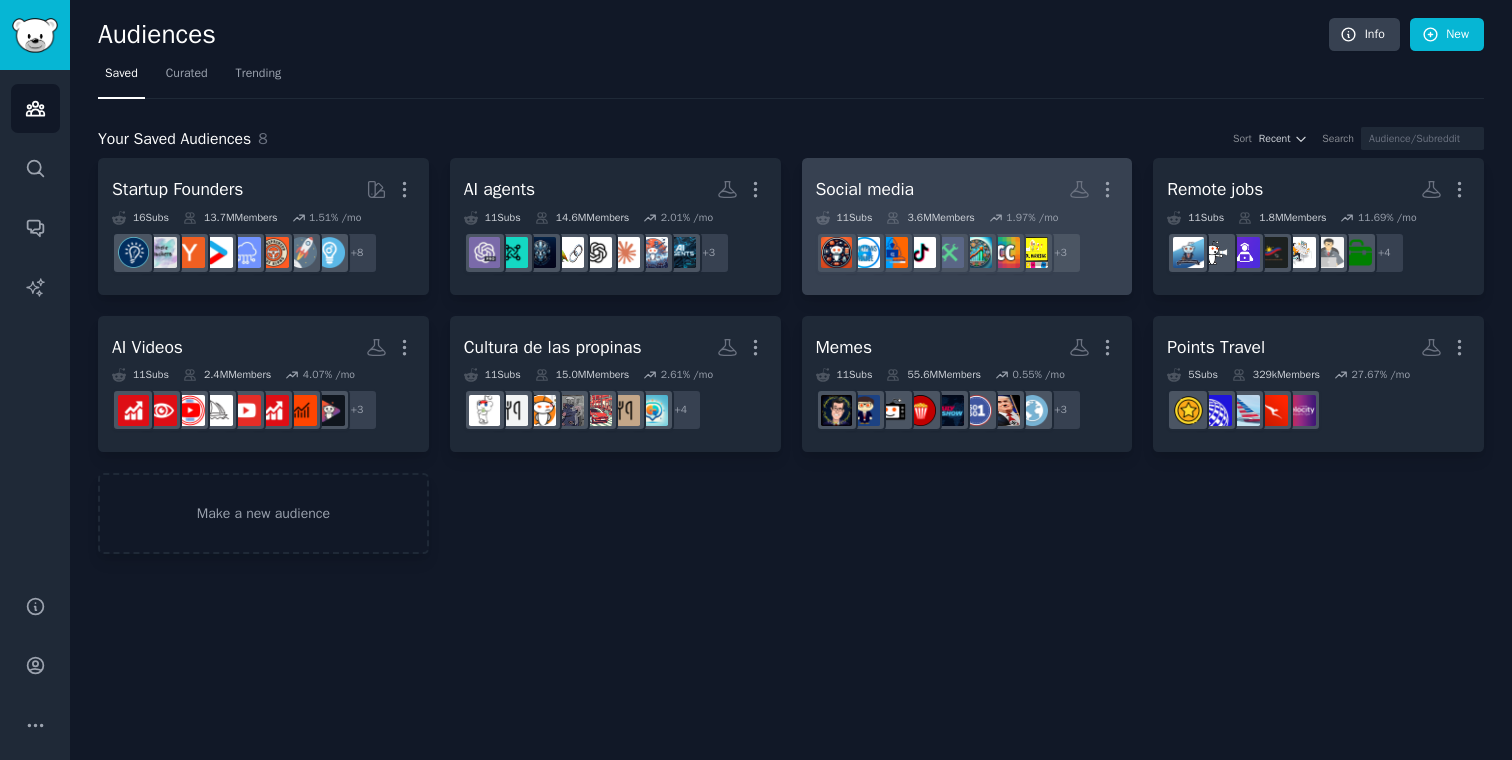 click on "Social media More" at bounding box center [967, 189] 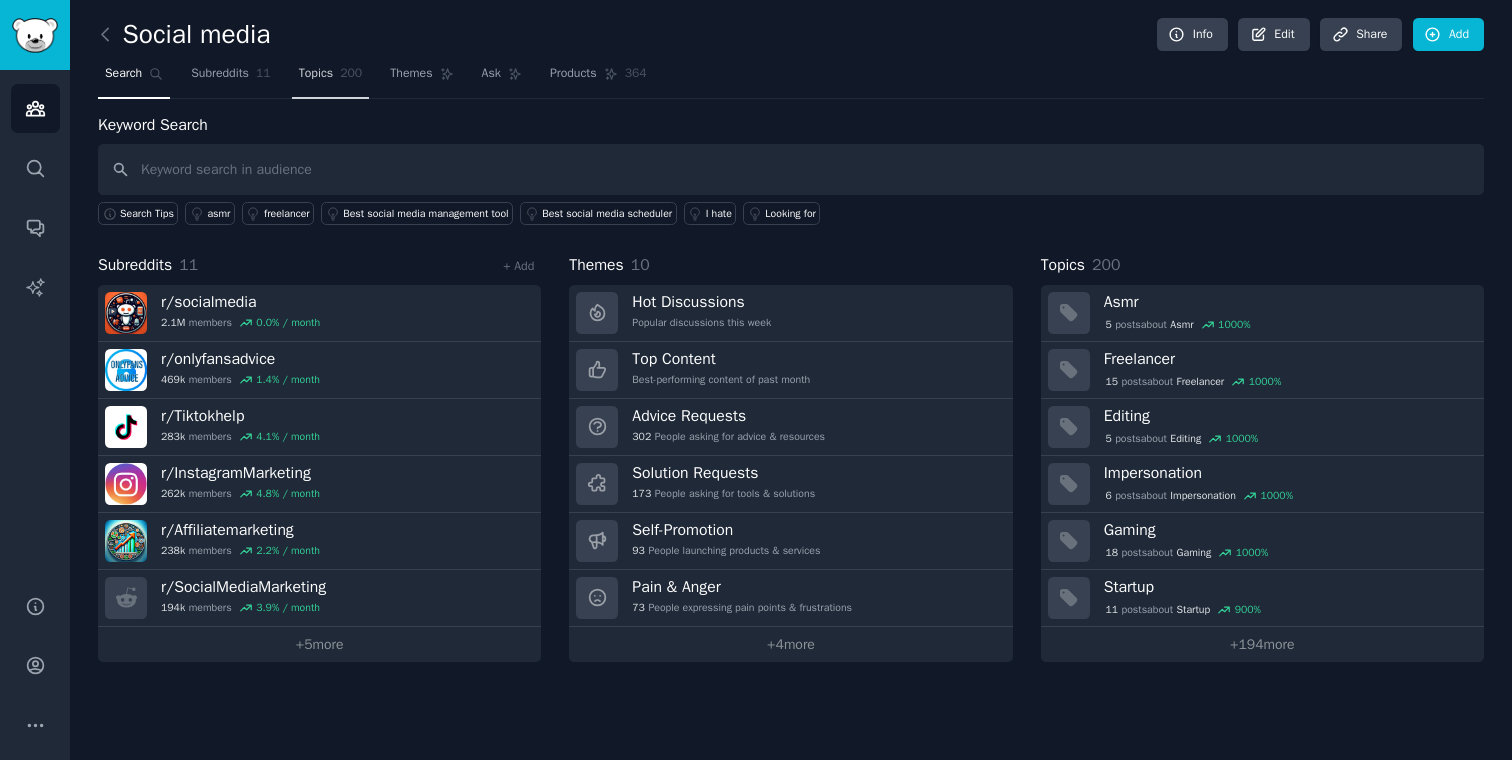 click on "Topics" at bounding box center (316, 74) 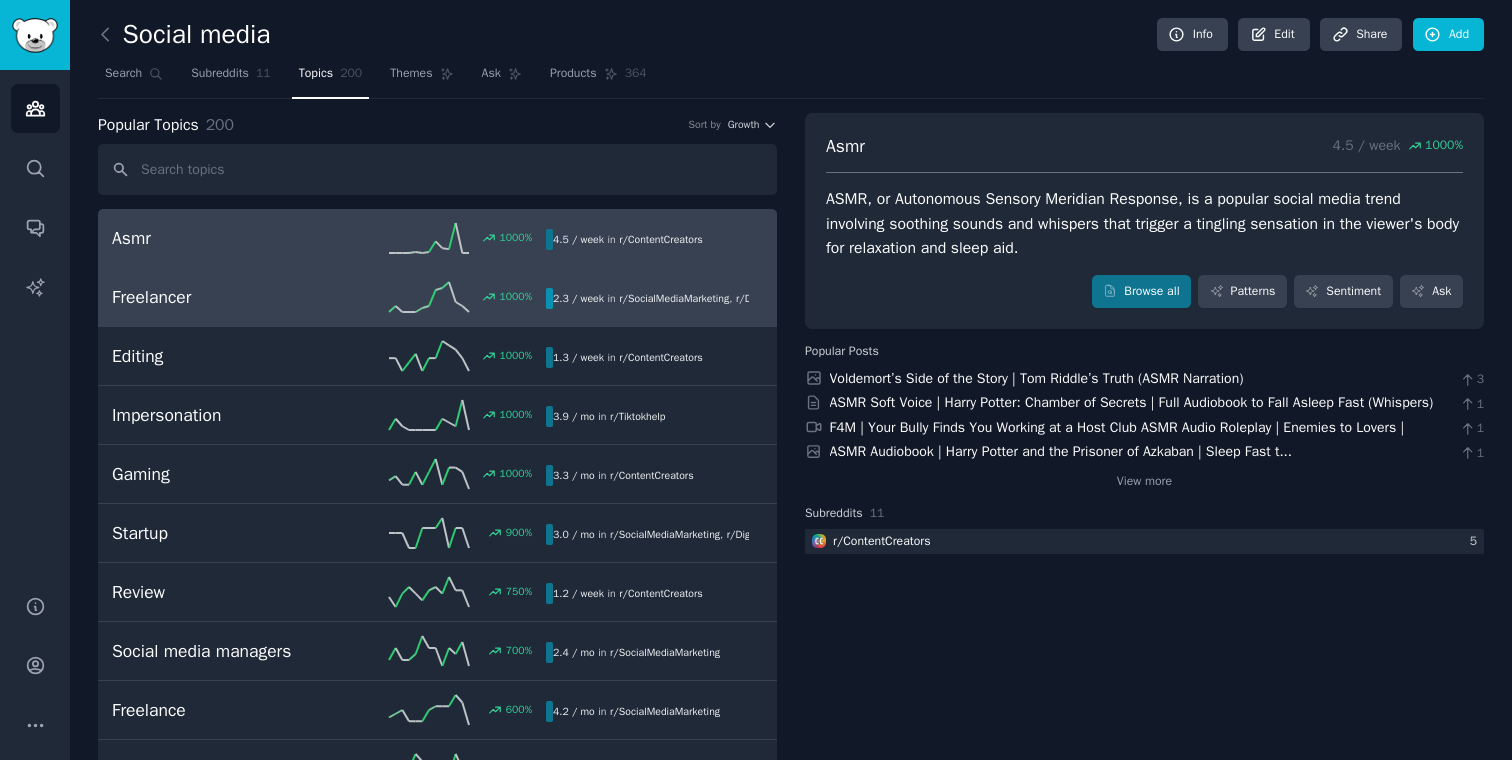 click on "Freelancer" at bounding box center (220, 297) 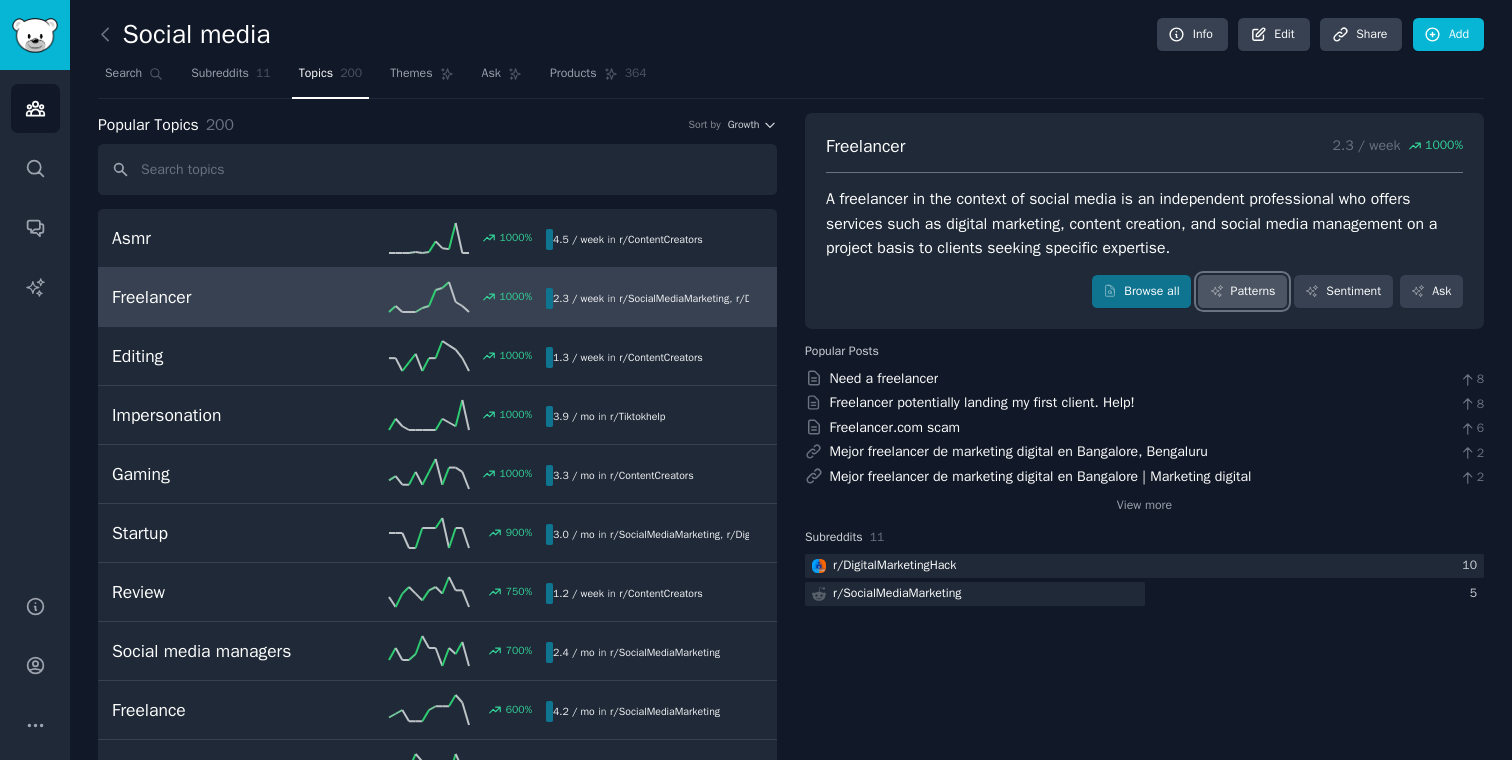 click on "Patterns" at bounding box center (1242, 292) 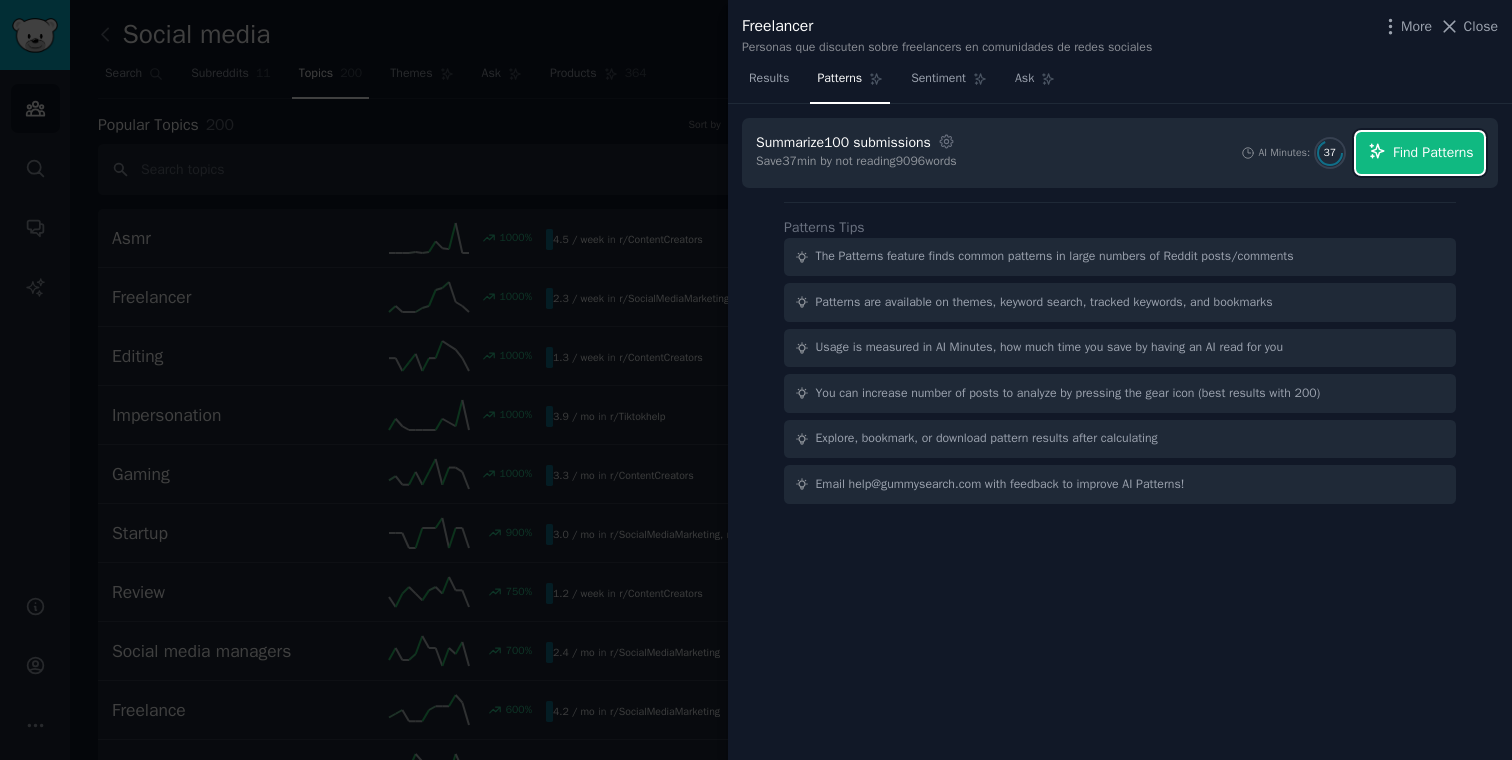 click on "Find Patterns" at bounding box center (1433, 152) 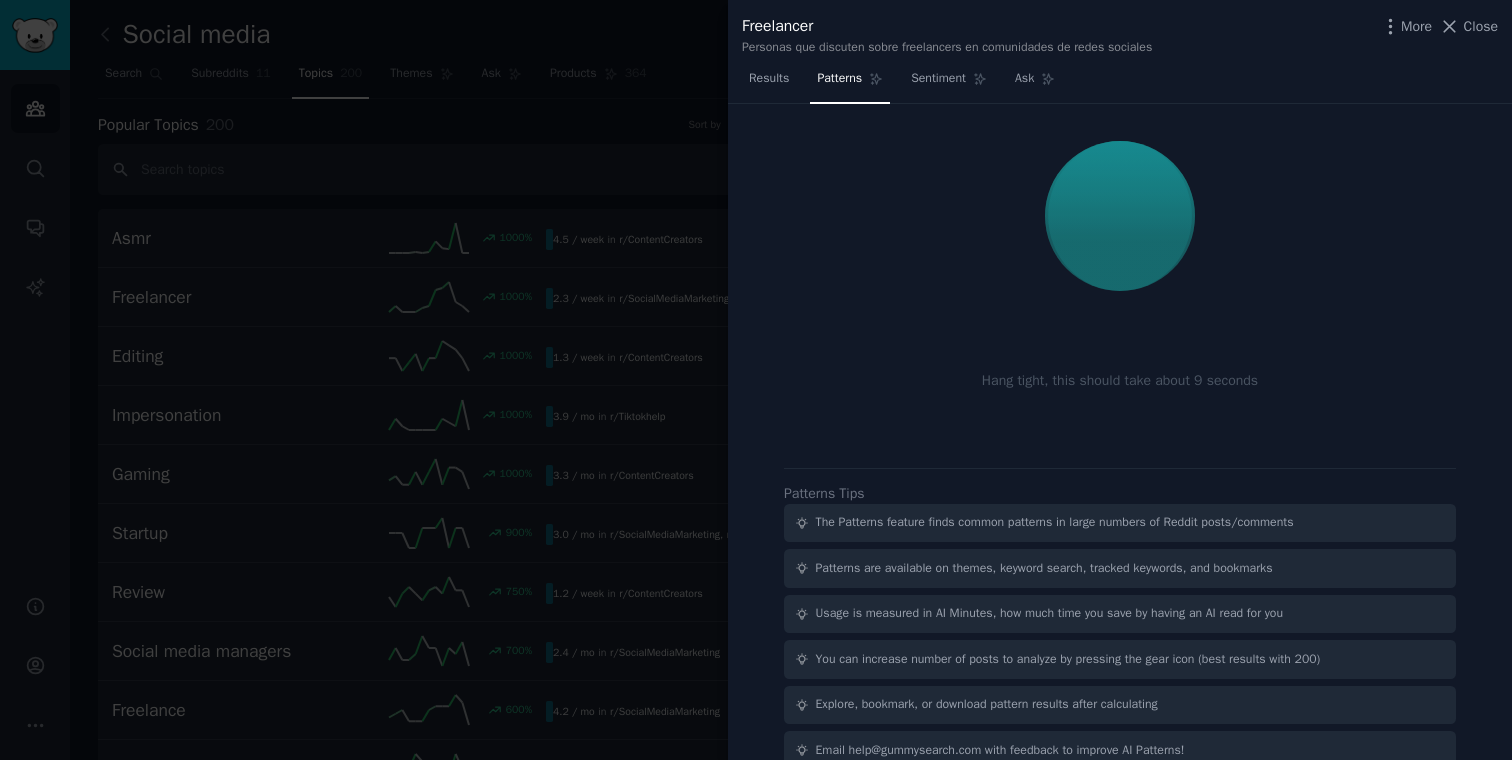 click on "Results Patterns Sentiment Ask" at bounding box center [1120, 83] 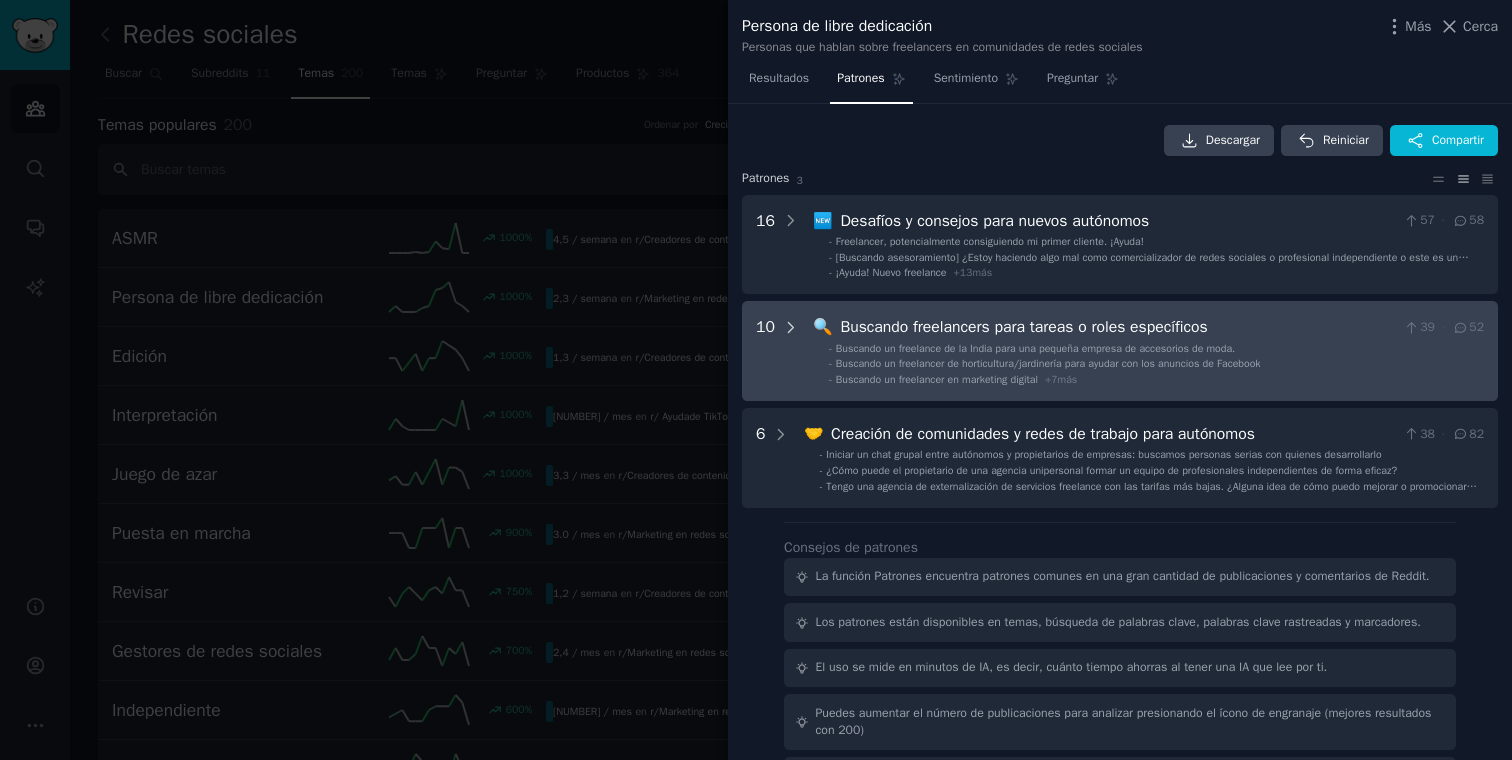 click 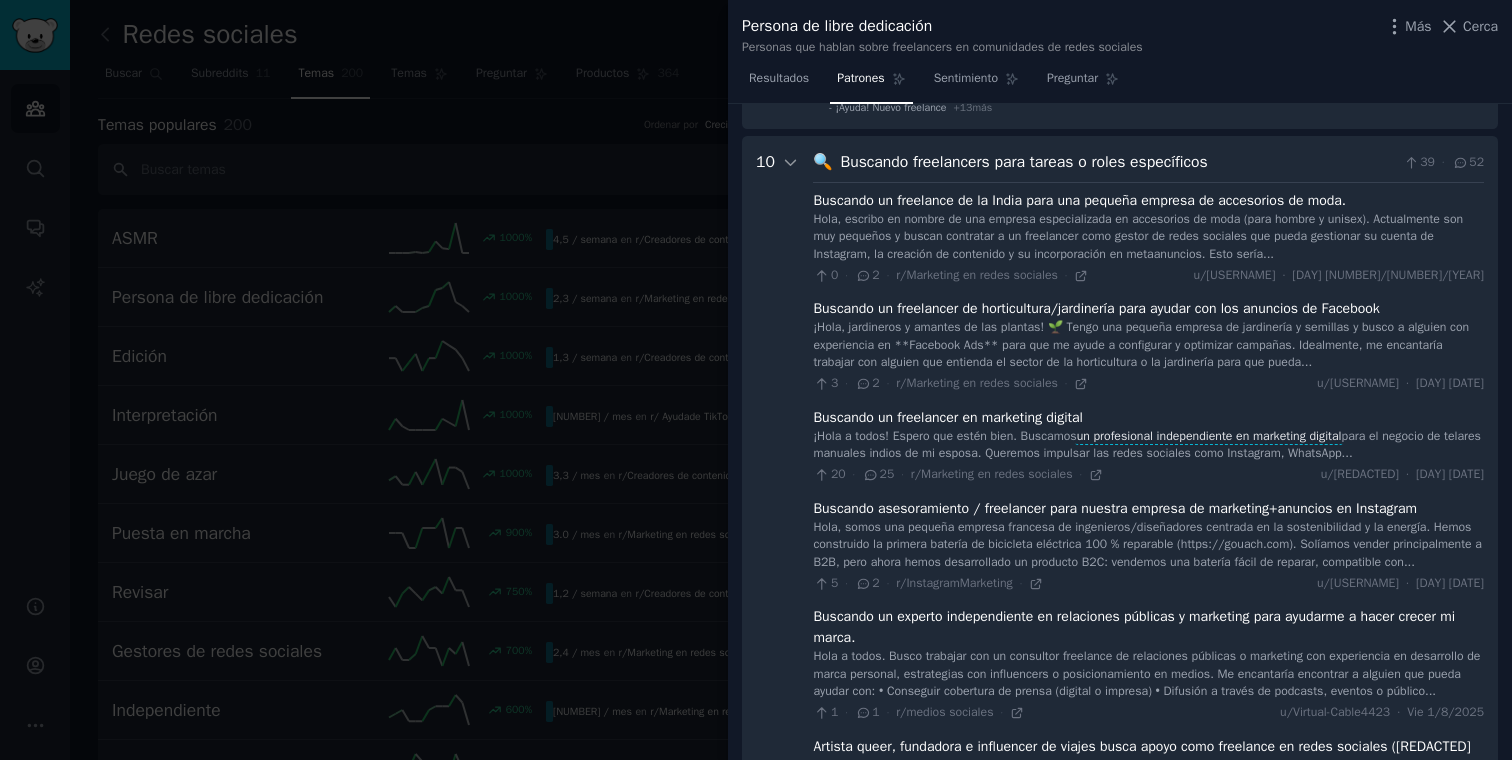 scroll, scrollTop: 0, scrollLeft: 0, axis: both 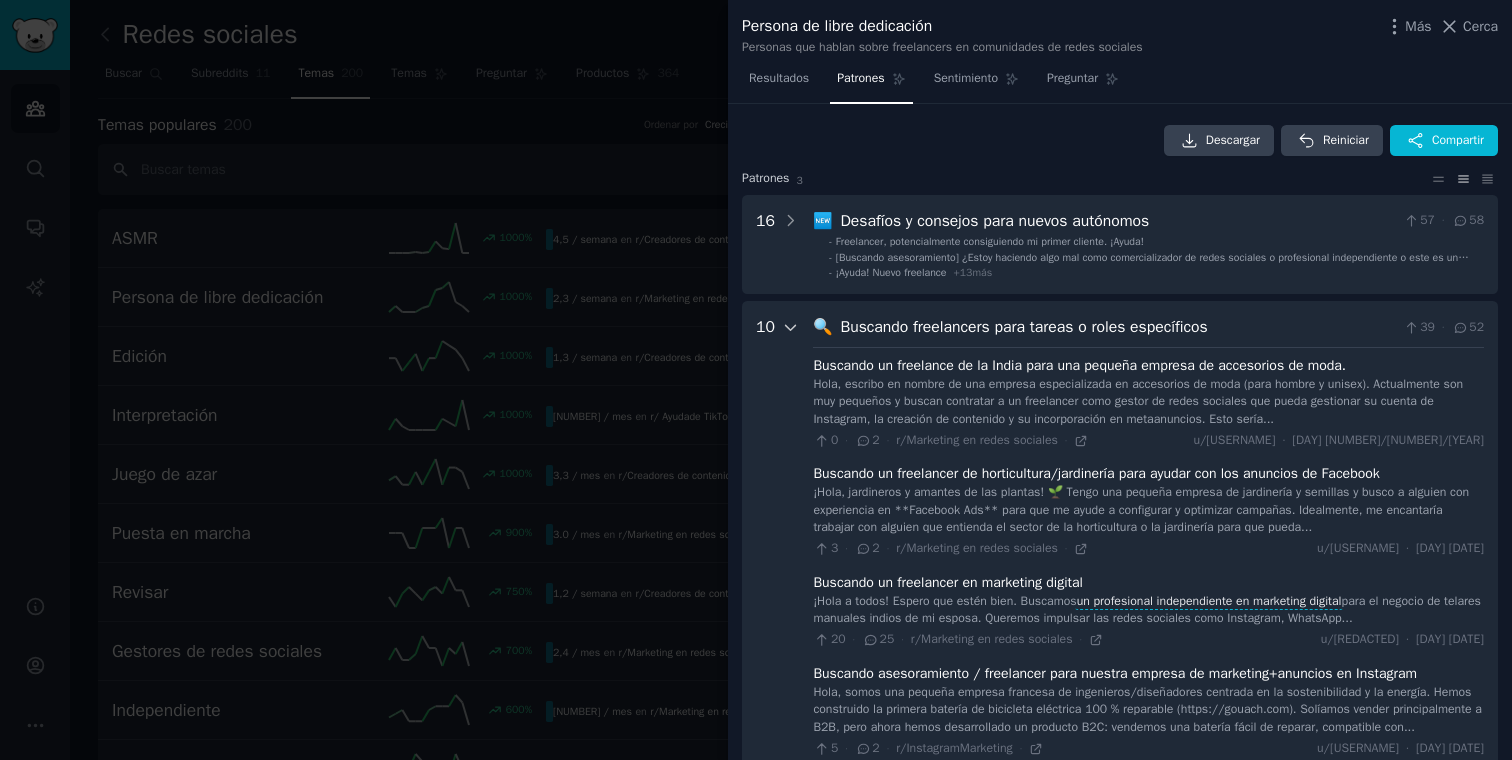 click 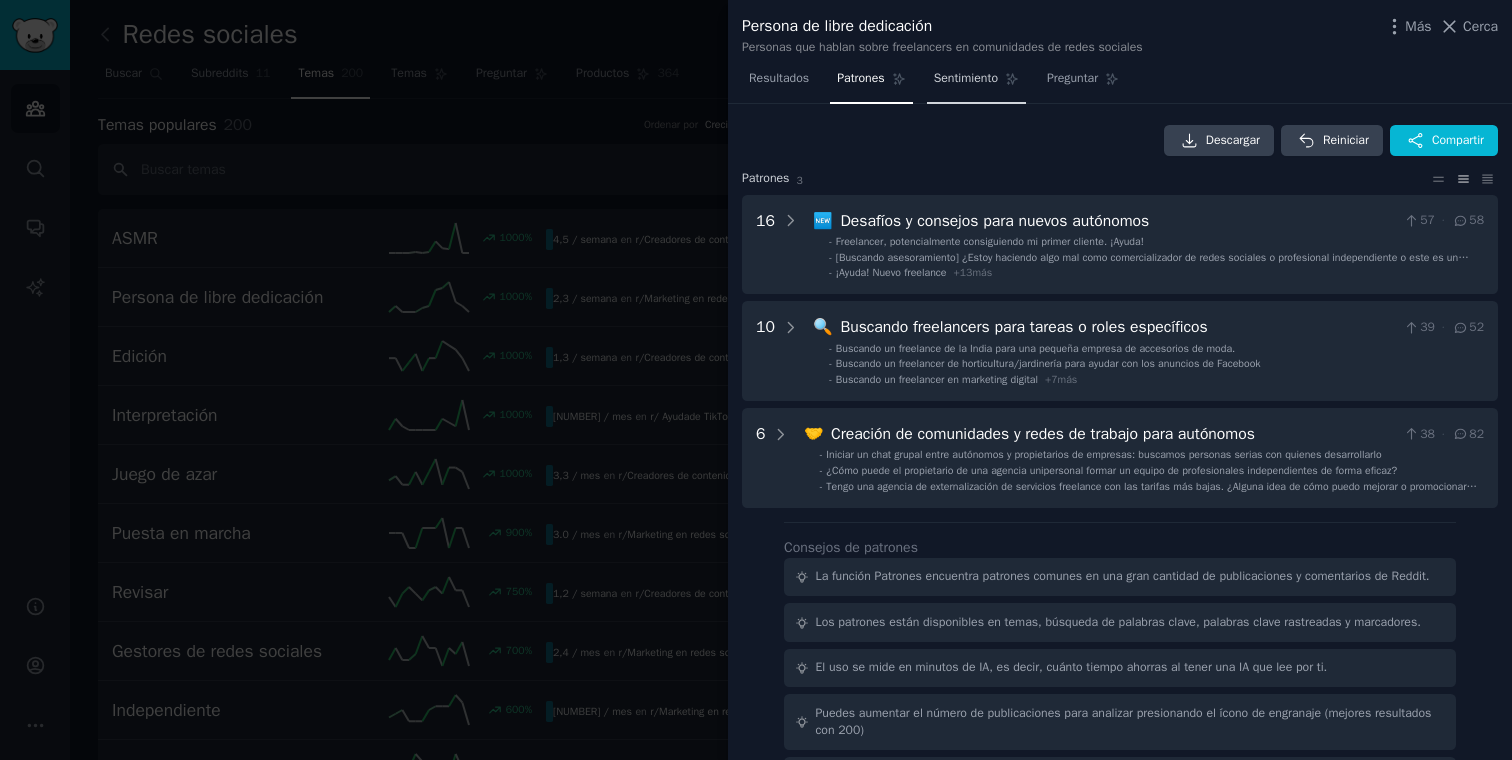 click on "Sentimiento" at bounding box center (966, 79) 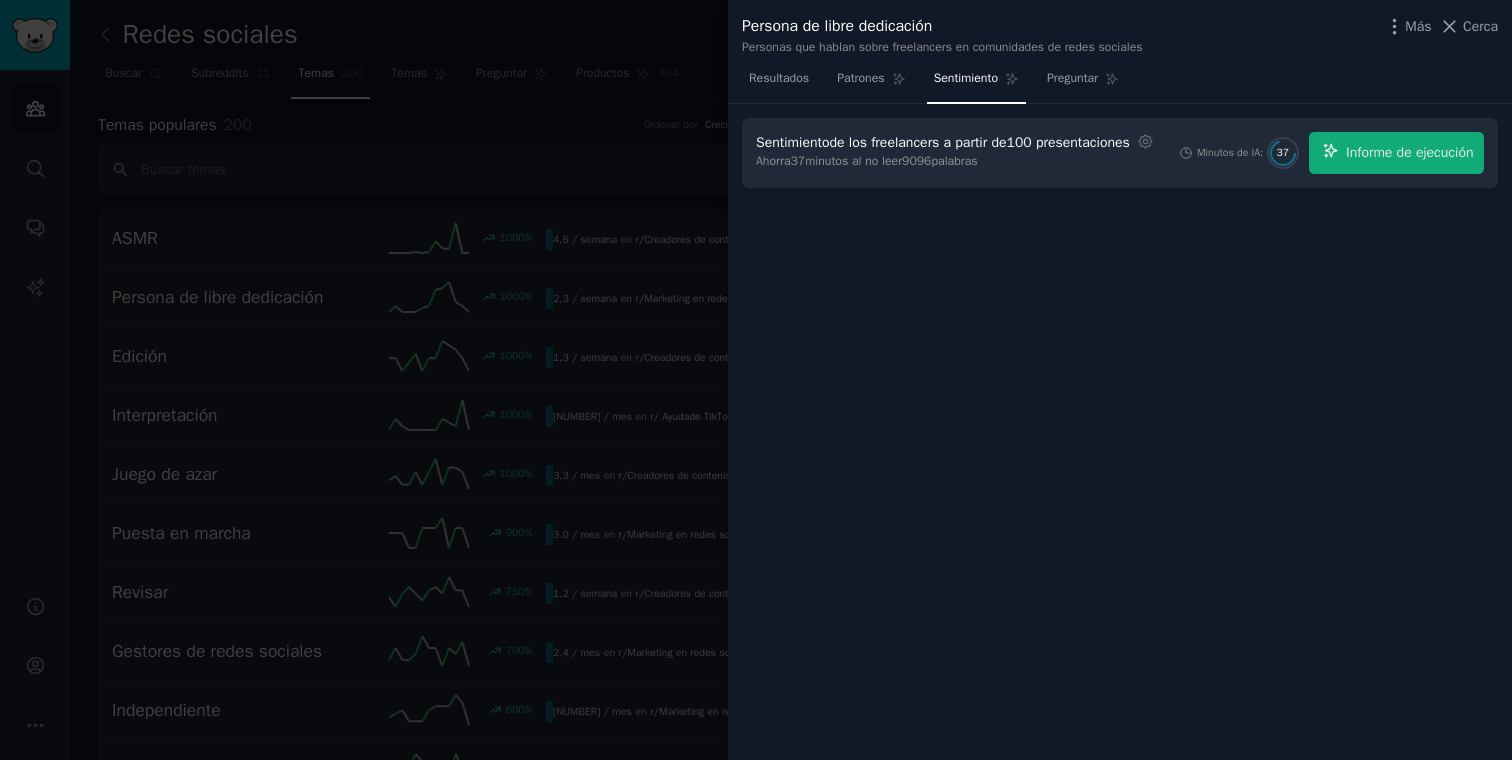 click at bounding box center [756, 380] 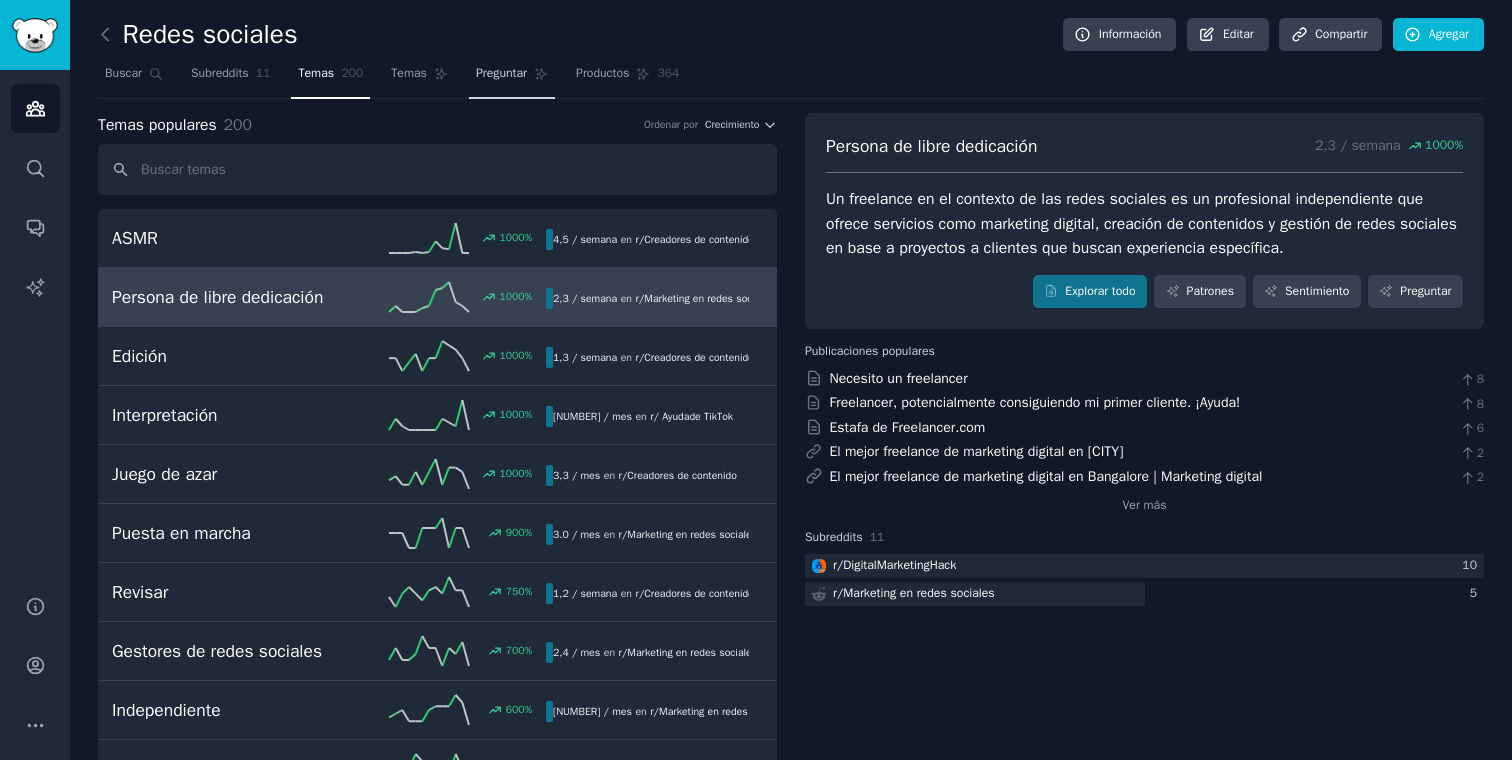 click on "Preguntar" at bounding box center (501, 73) 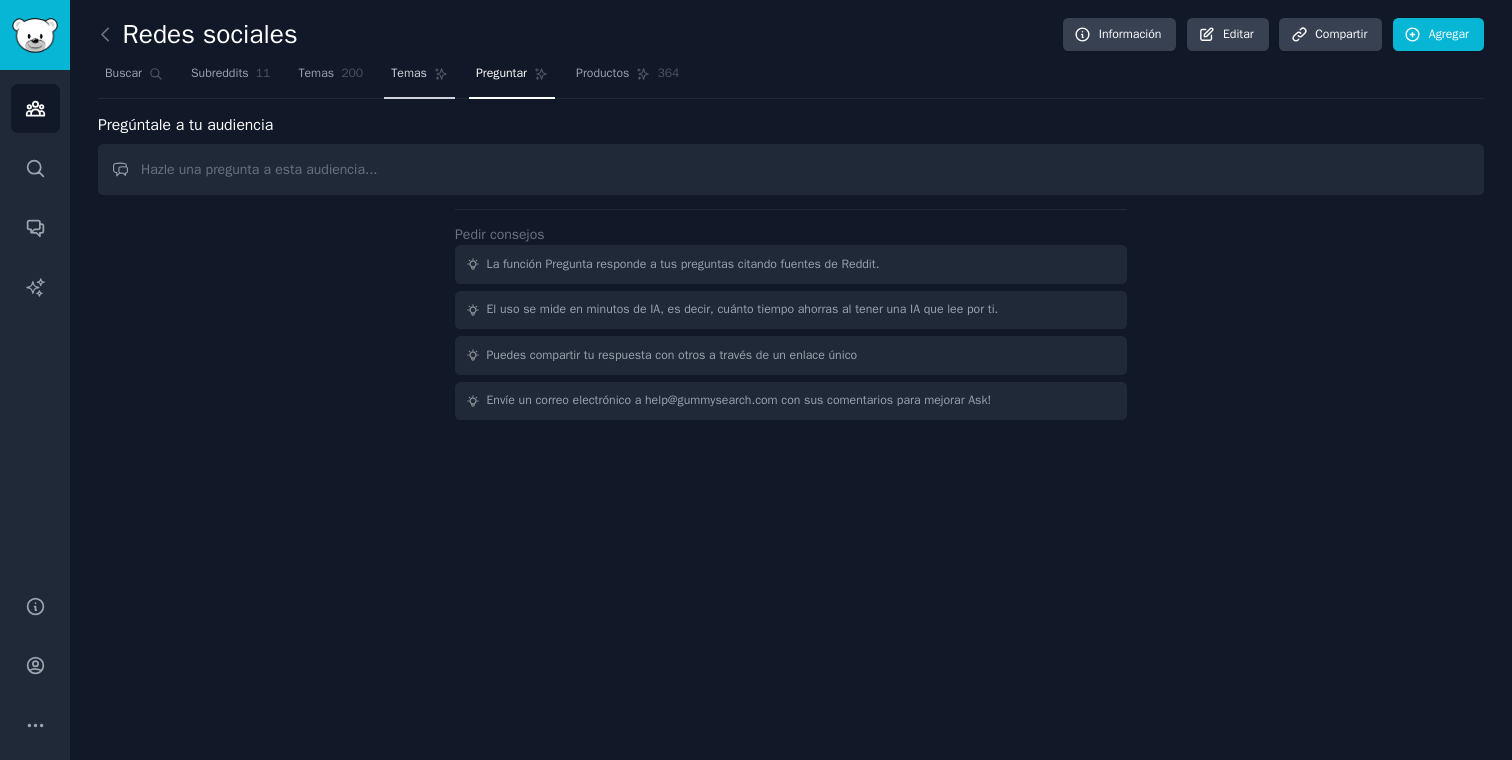 click on "Temas" at bounding box center (419, 78) 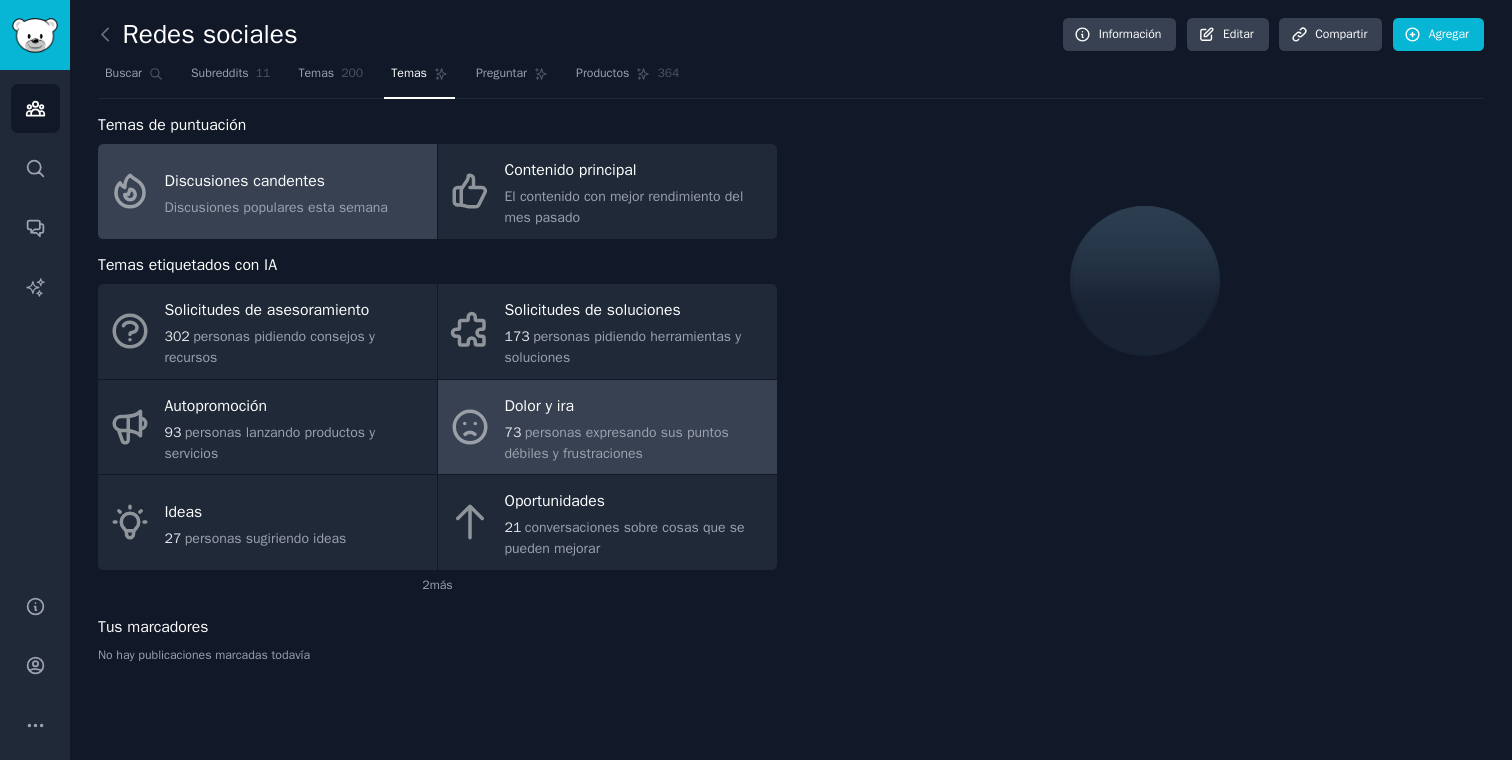 click on "personas expresando sus puntos débiles y frustraciones" at bounding box center [617, 443] 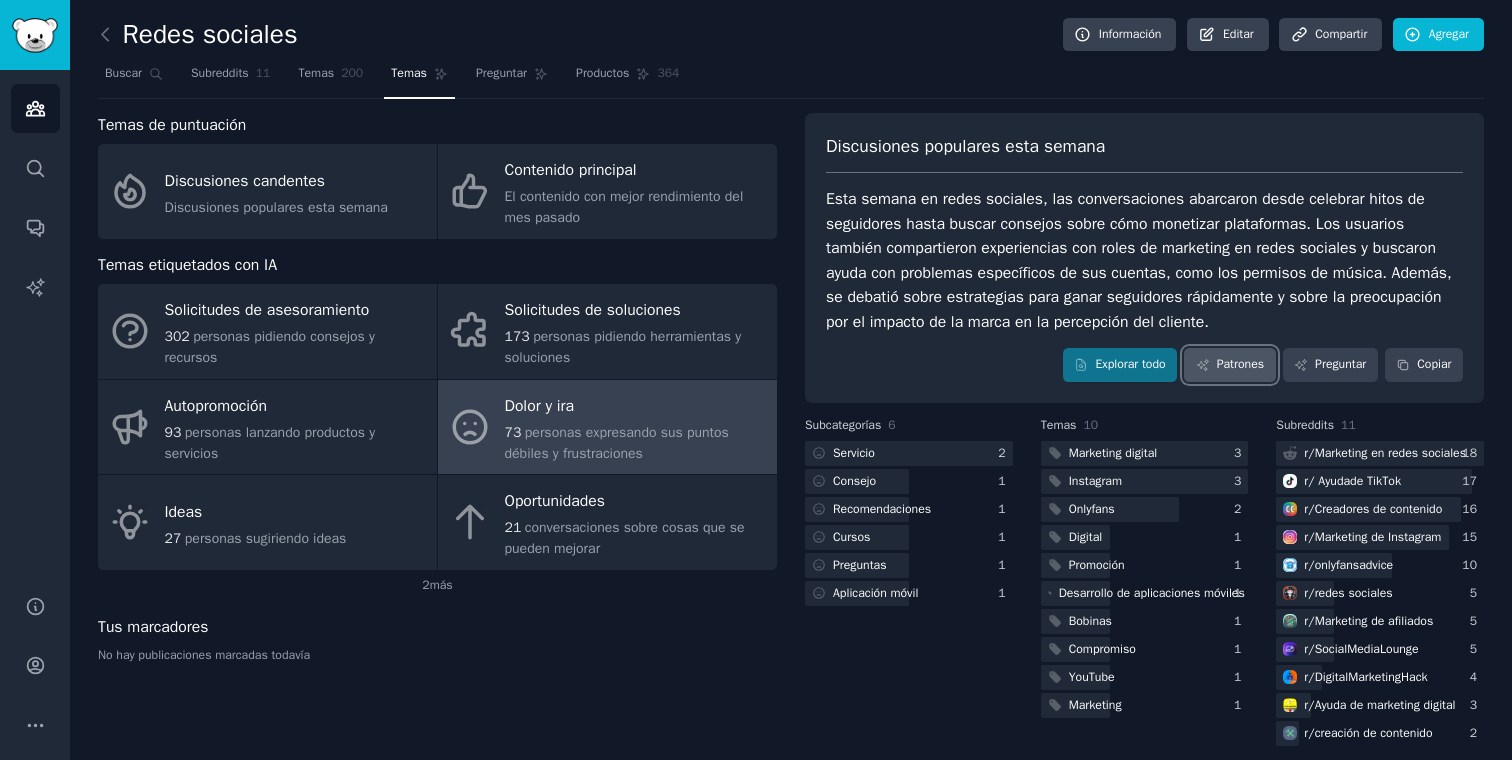 click on "Patrones" at bounding box center [1240, 365] 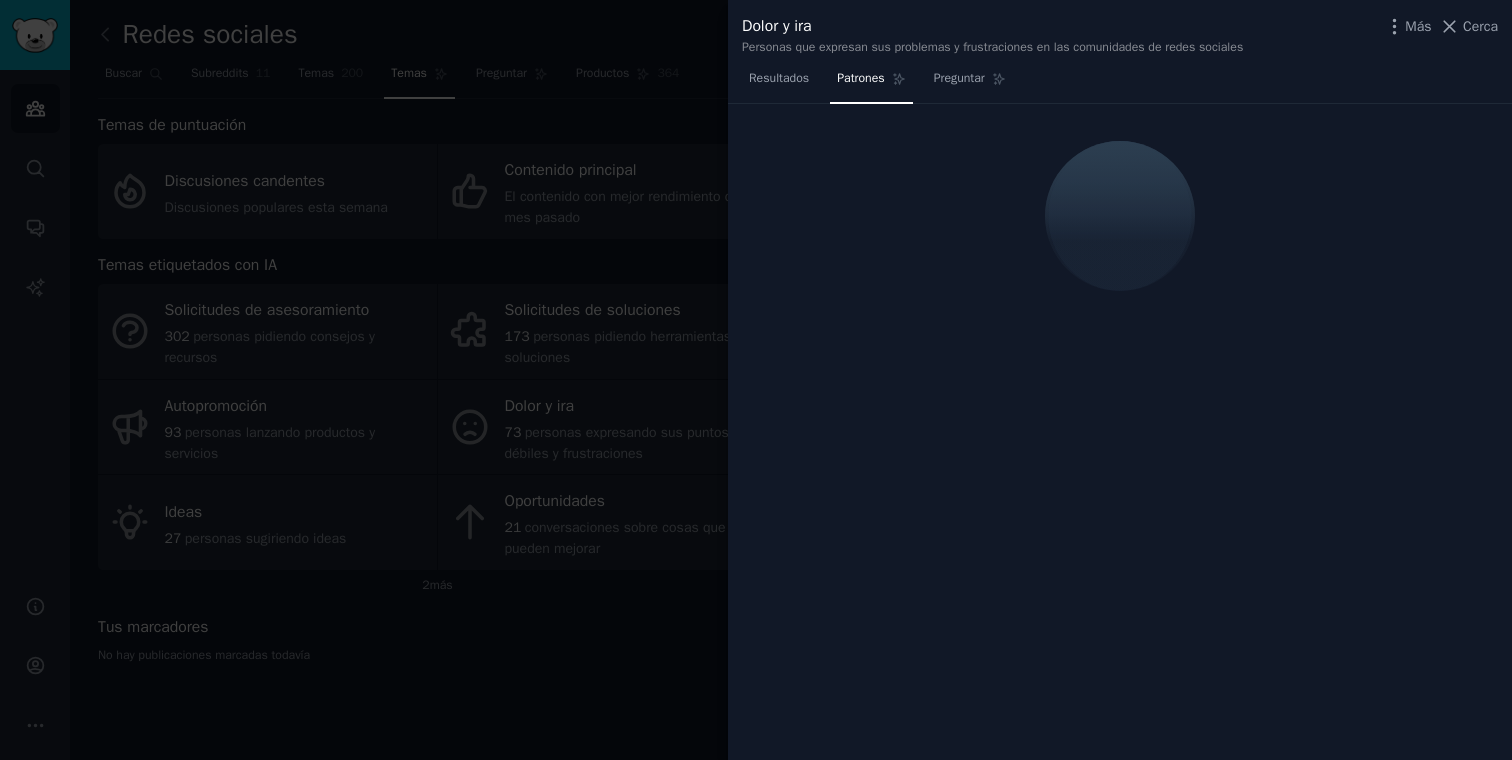 click at bounding box center [756, 380] 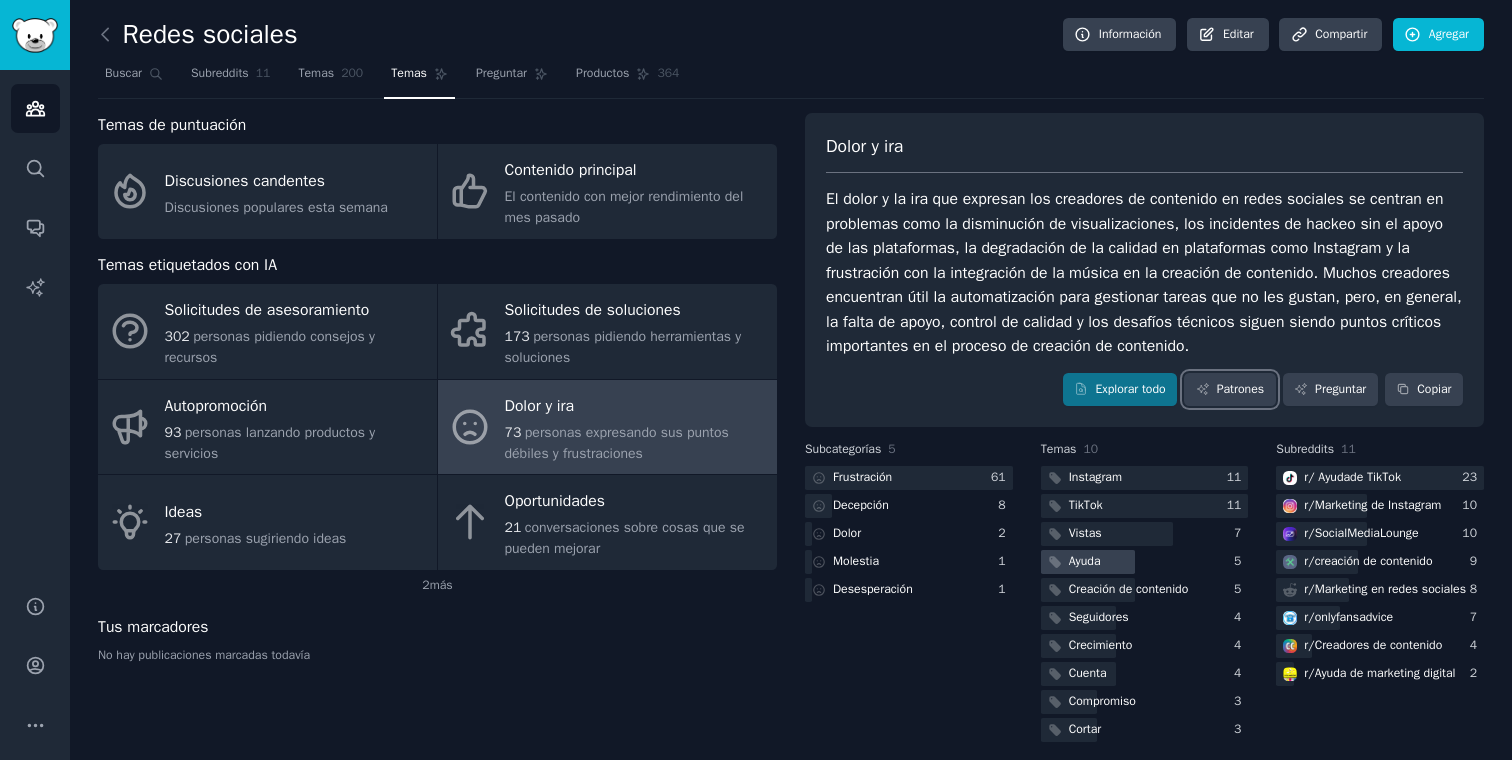 scroll, scrollTop: 13, scrollLeft: 0, axis: vertical 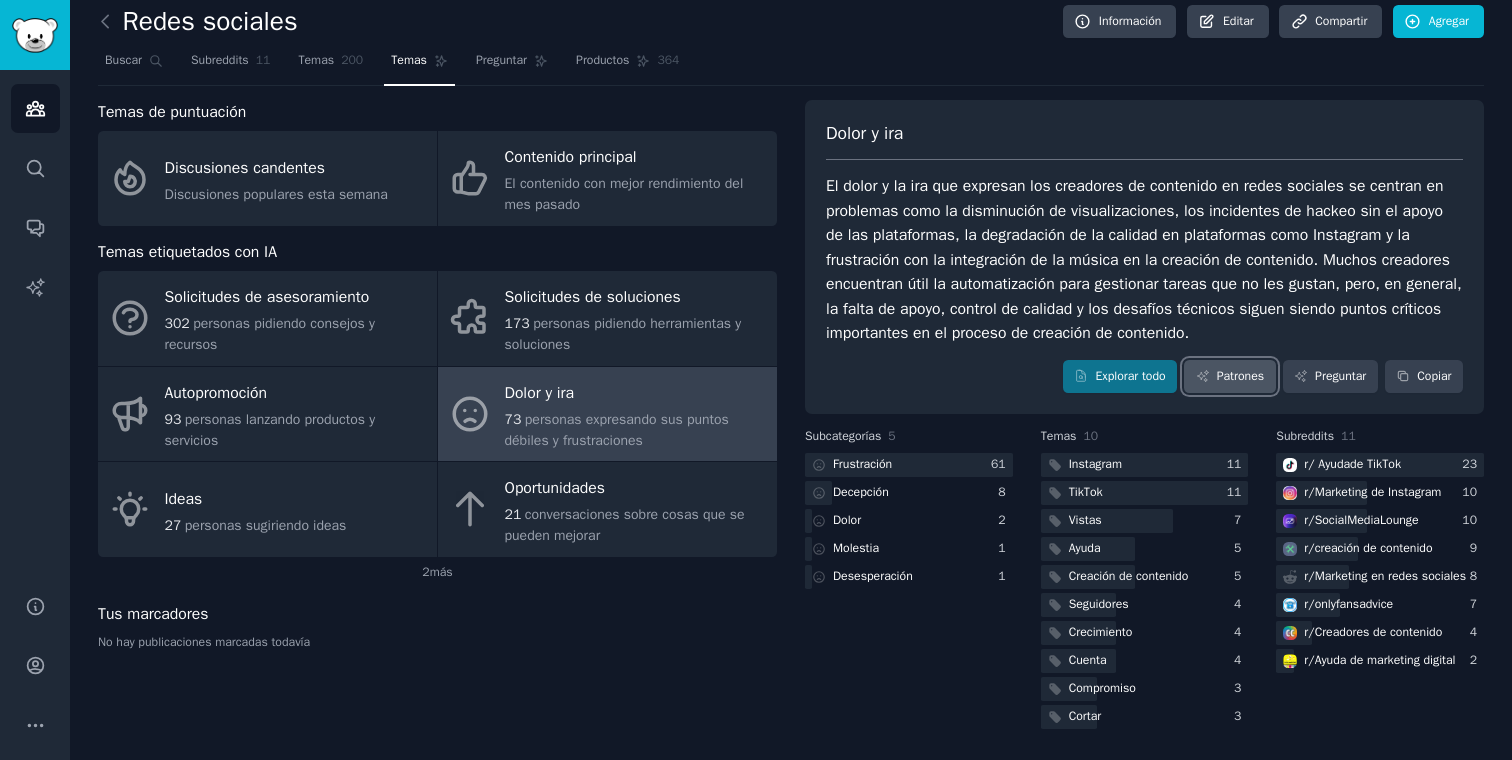 click on "Patrones" at bounding box center (1229, 377) 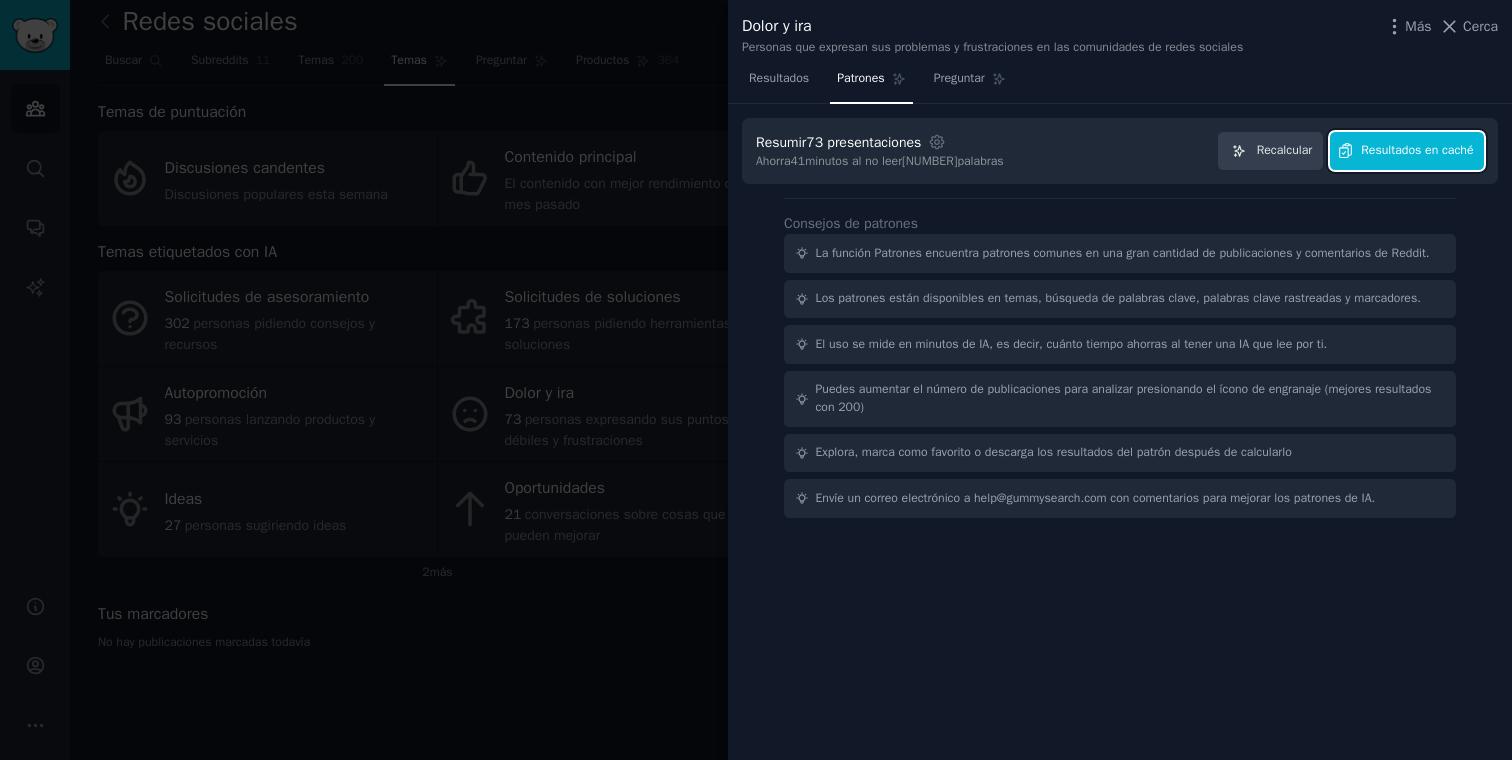 click on "Resultados en caché" at bounding box center (1407, 151) 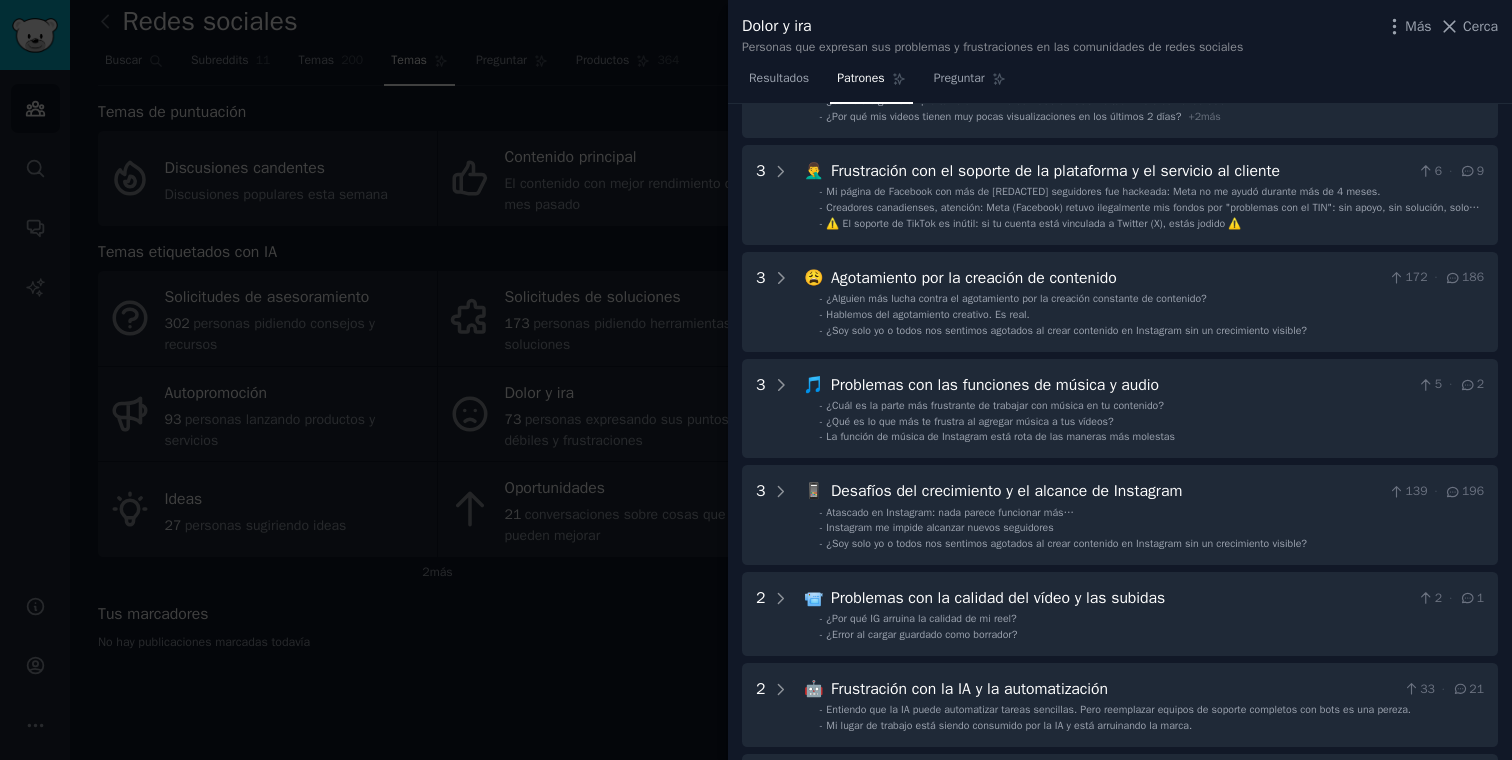 scroll, scrollTop: 264, scrollLeft: 0, axis: vertical 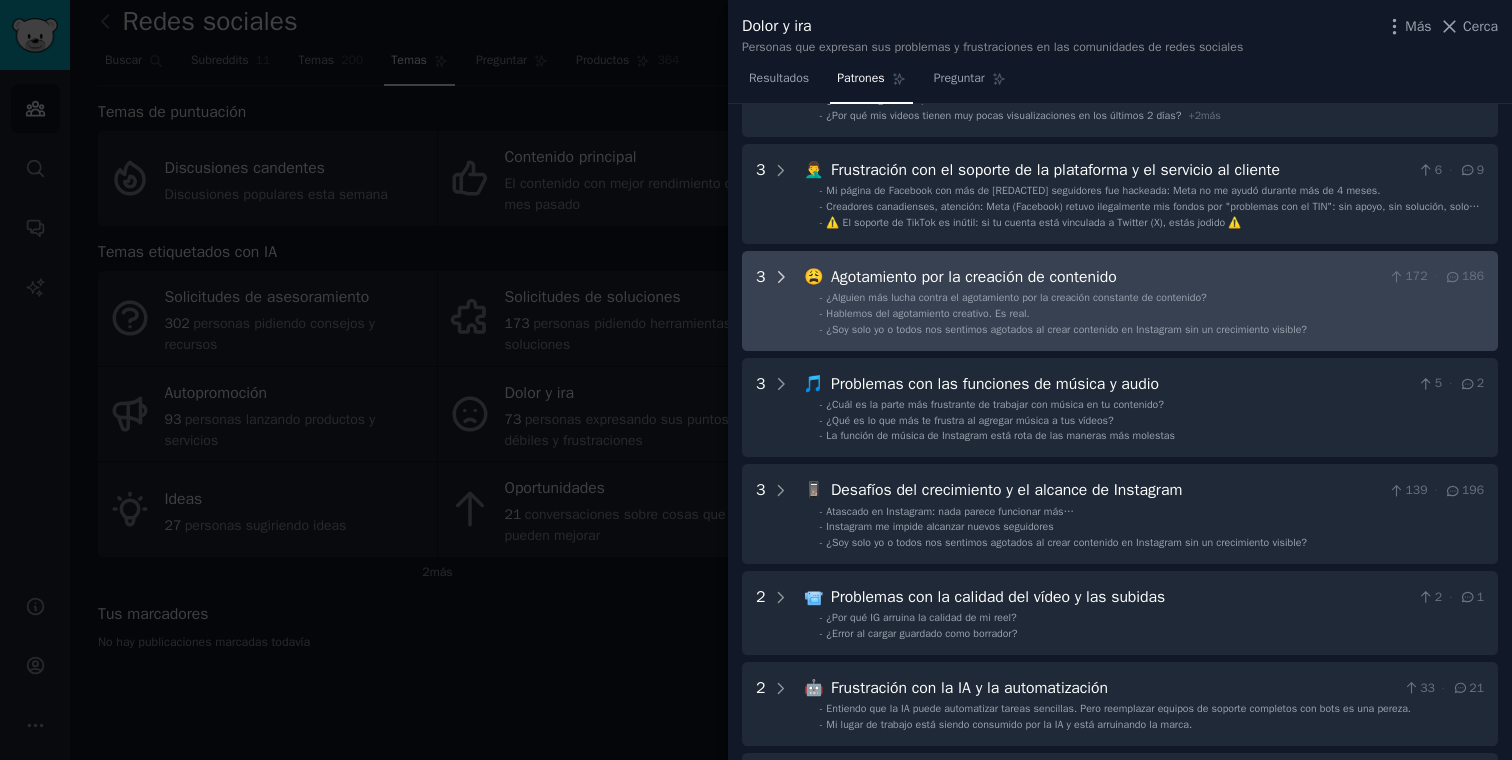 click 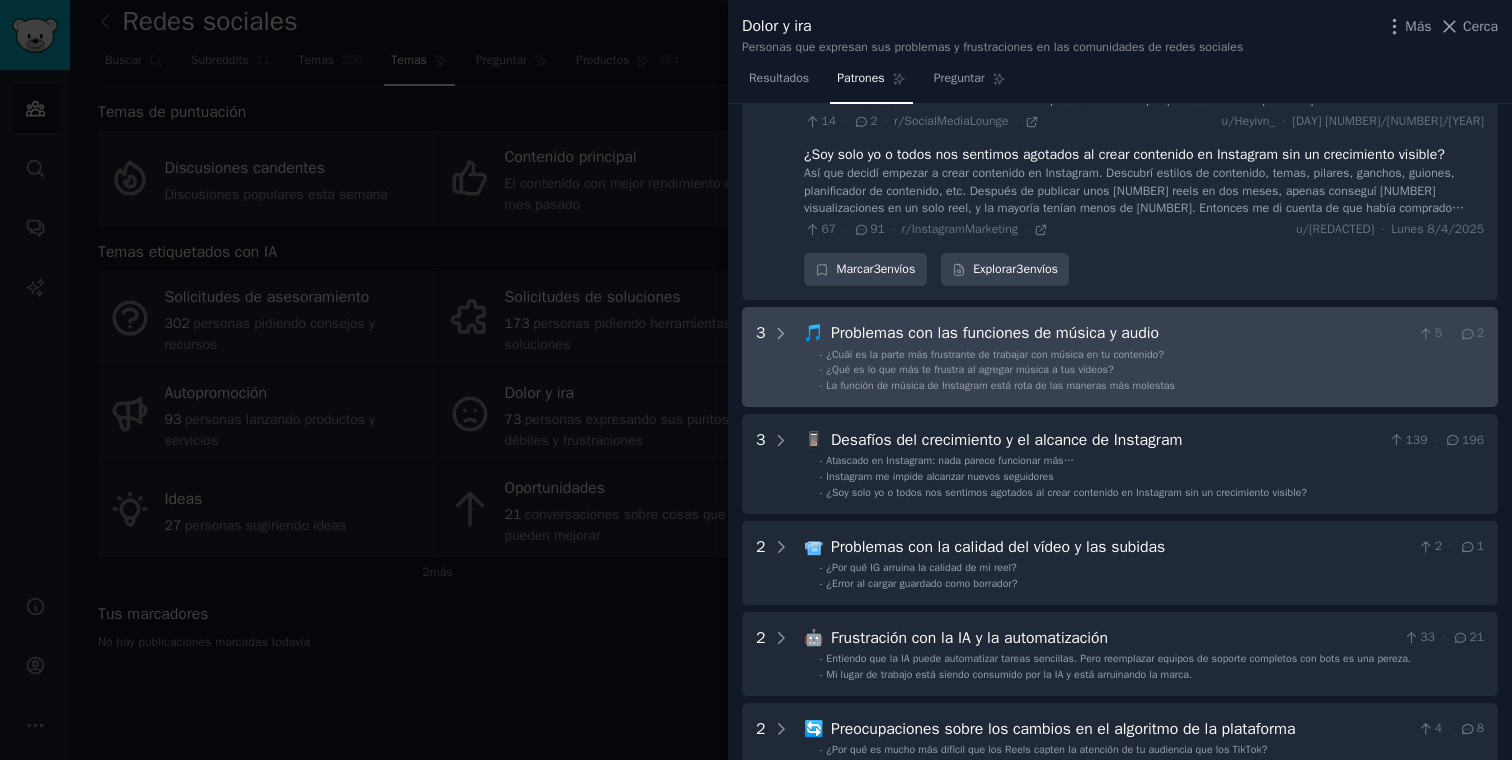 scroll, scrollTop: 704, scrollLeft: 0, axis: vertical 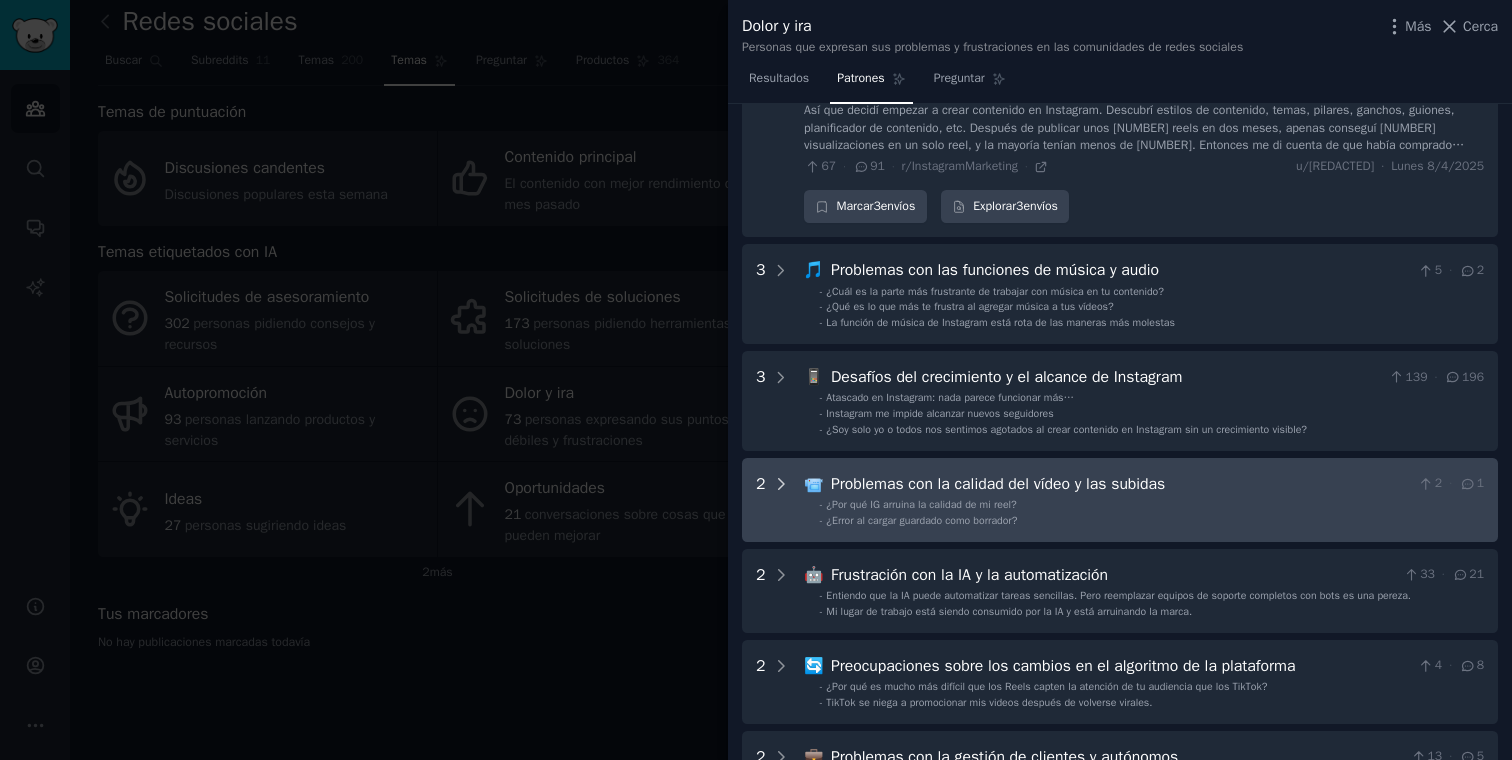 click 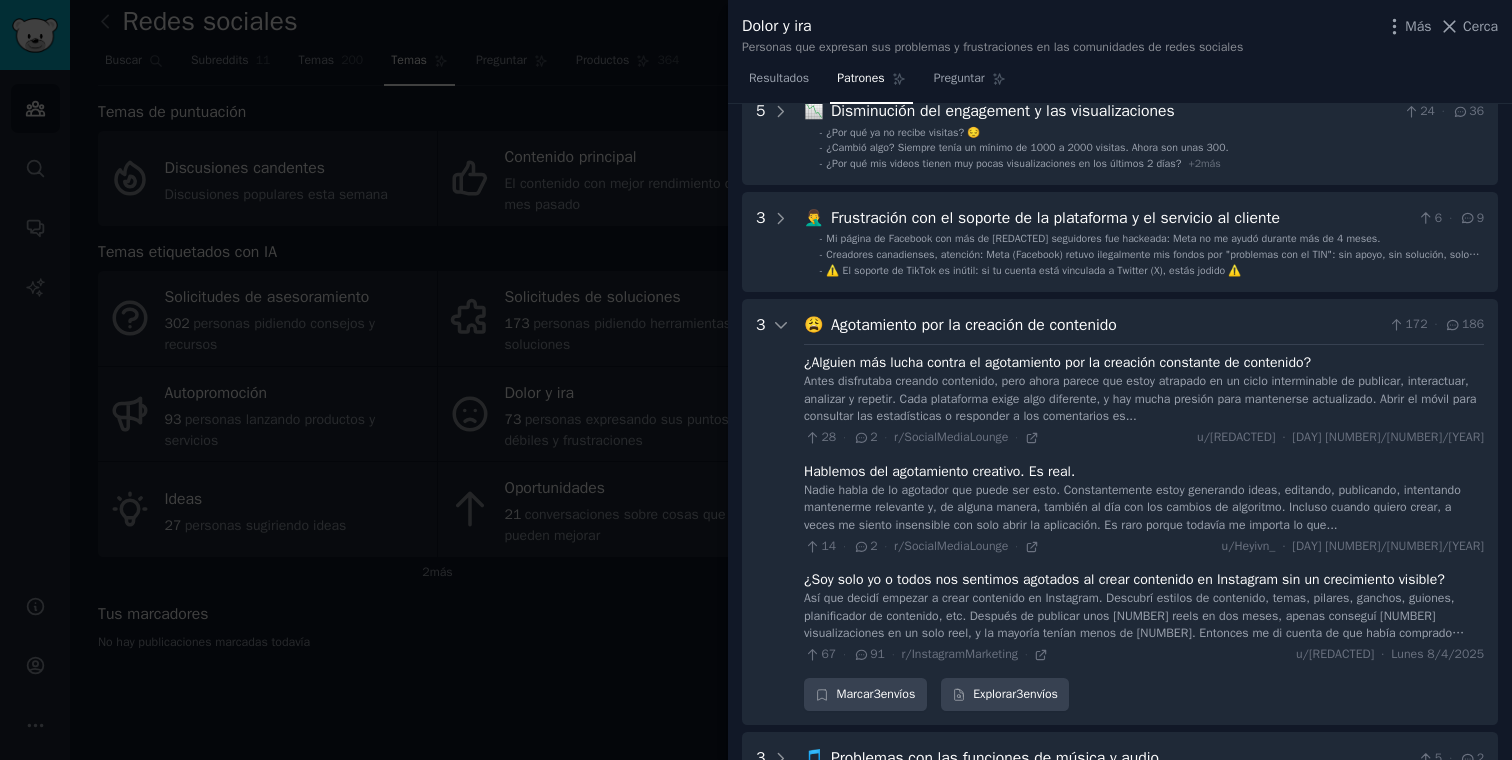 scroll, scrollTop: 0, scrollLeft: 0, axis: both 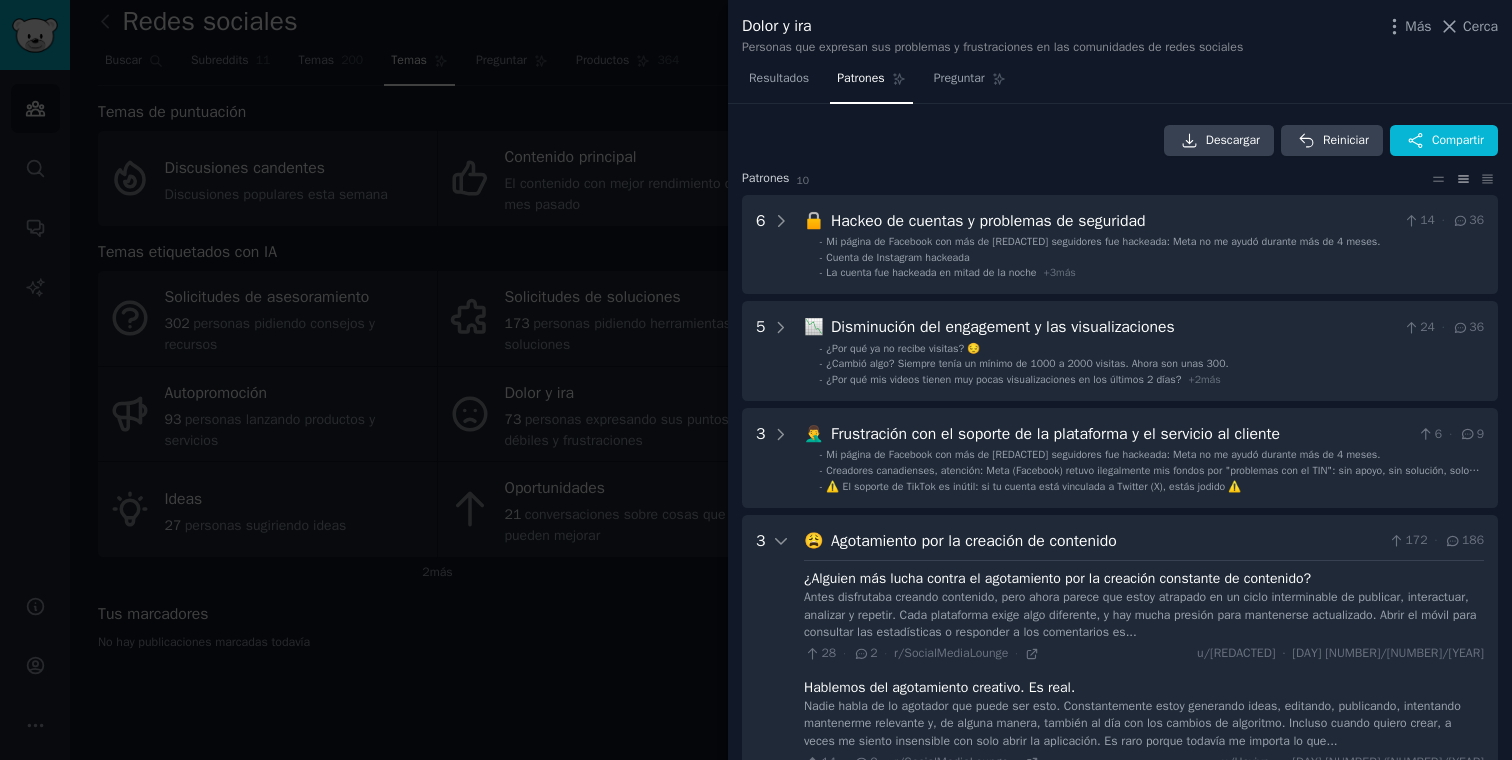 click at bounding box center (756, 380) 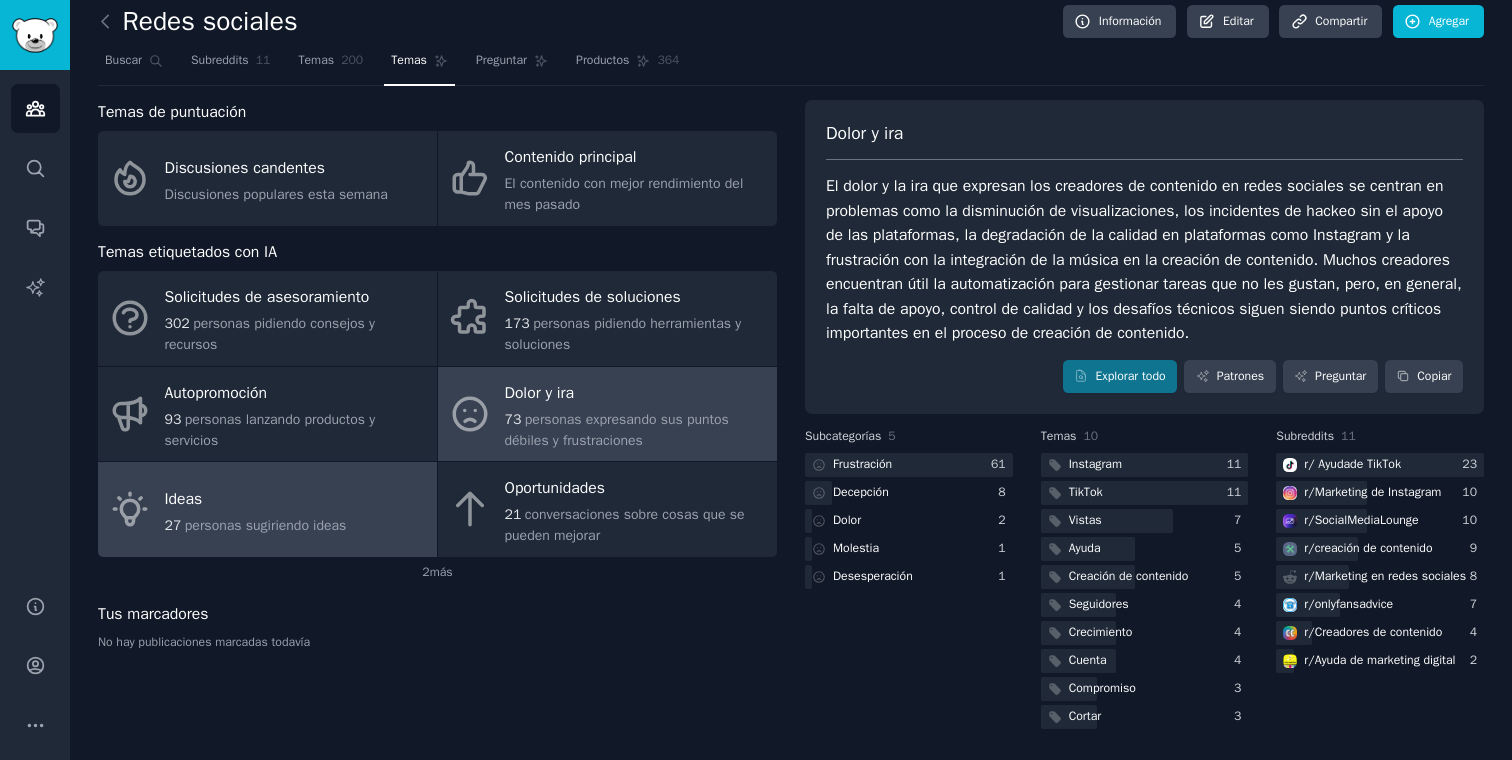 click on "personas sugiriendo ideas" at bounding box center [266, 525] 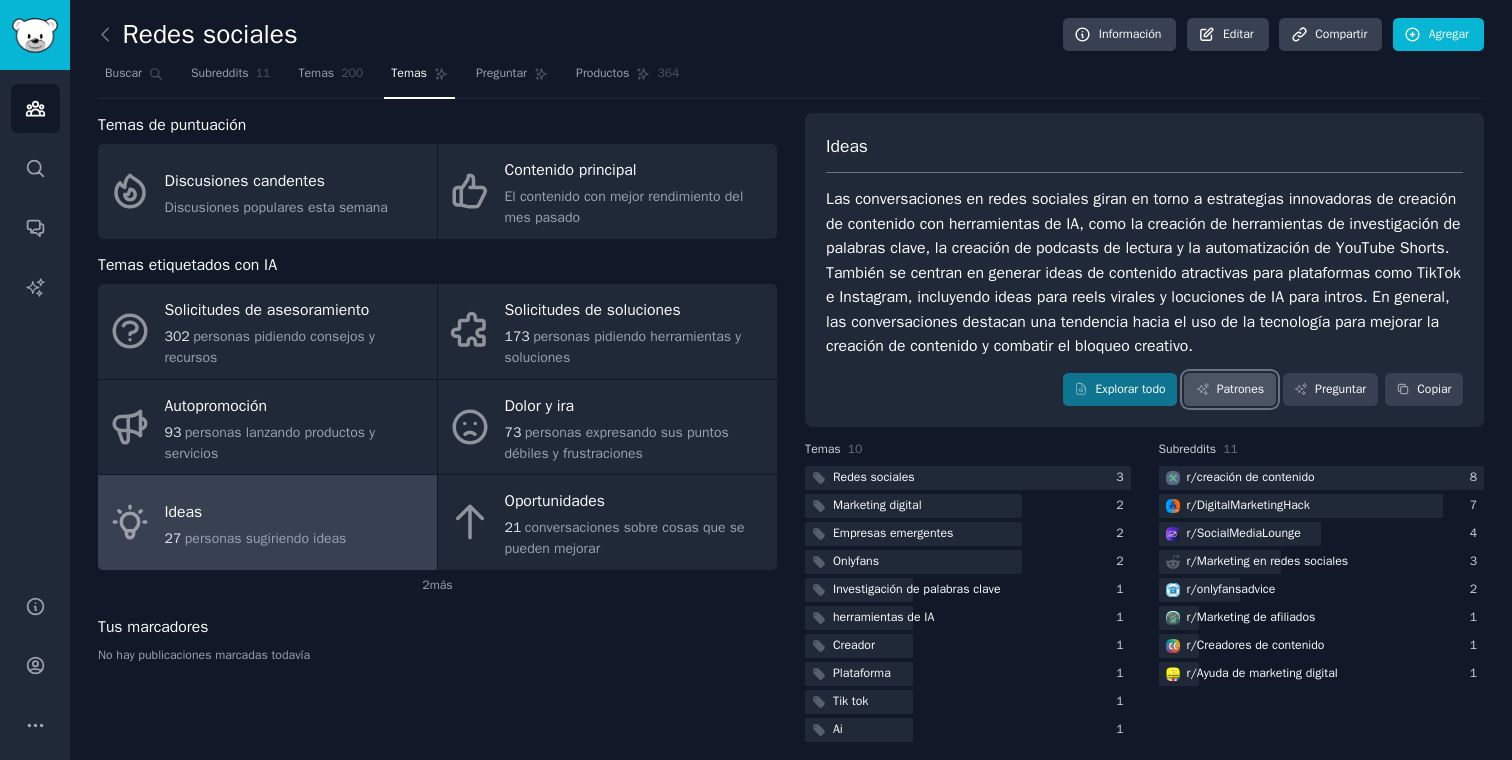 click on "Patrones" at bounding box center (1240, 389) 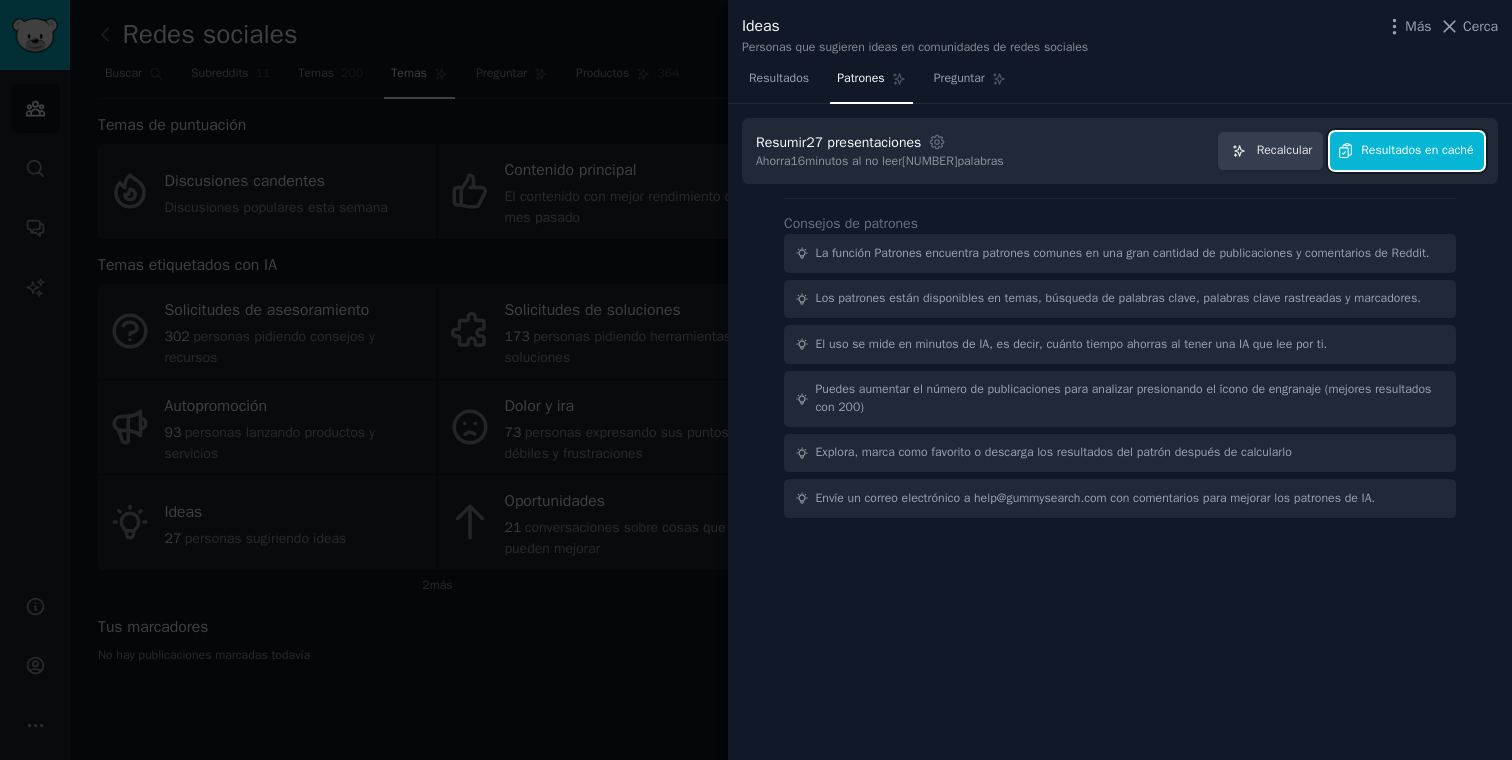 click on "Resultados en caché" at bounding box center [1407, 151] 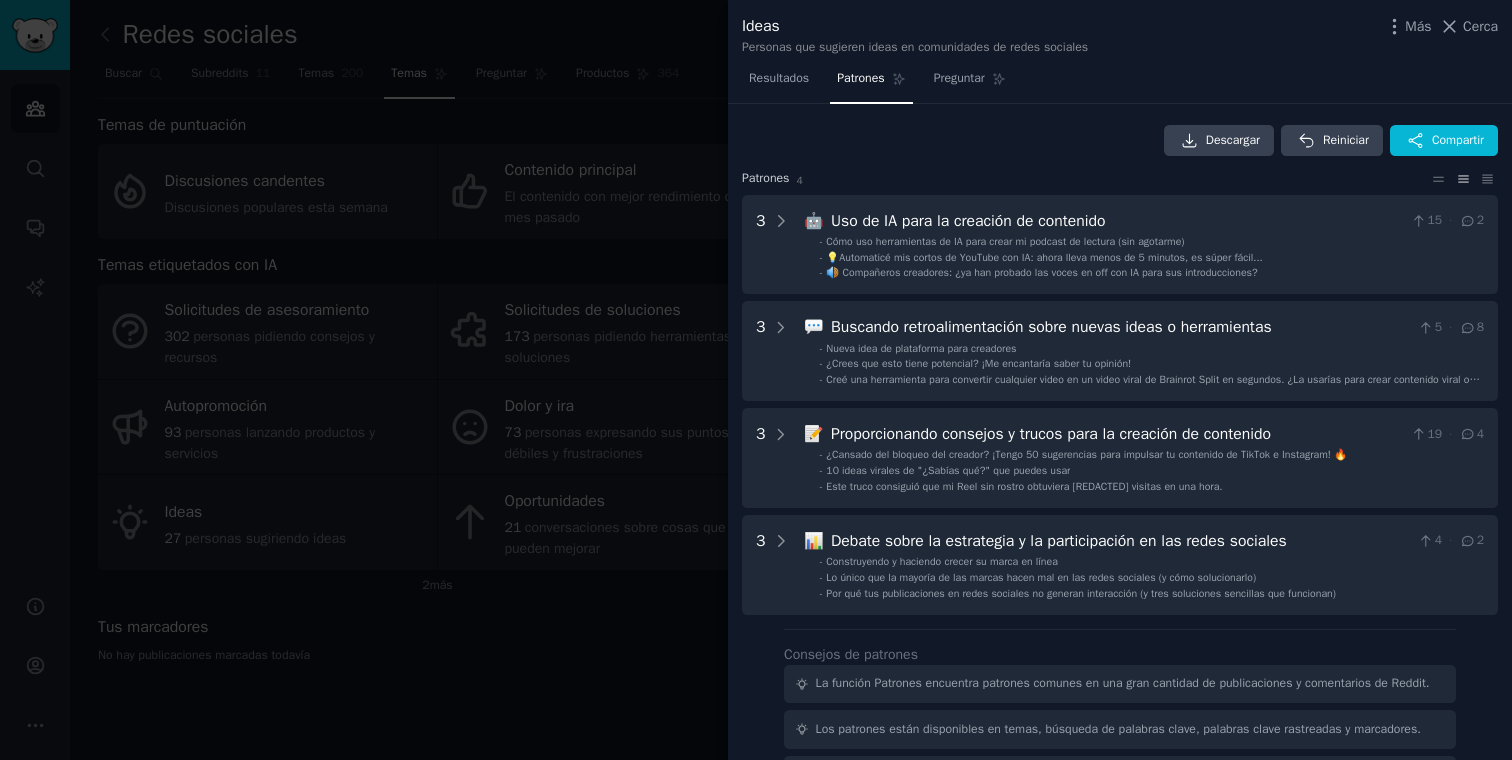 click at bounding box center [756, 380] 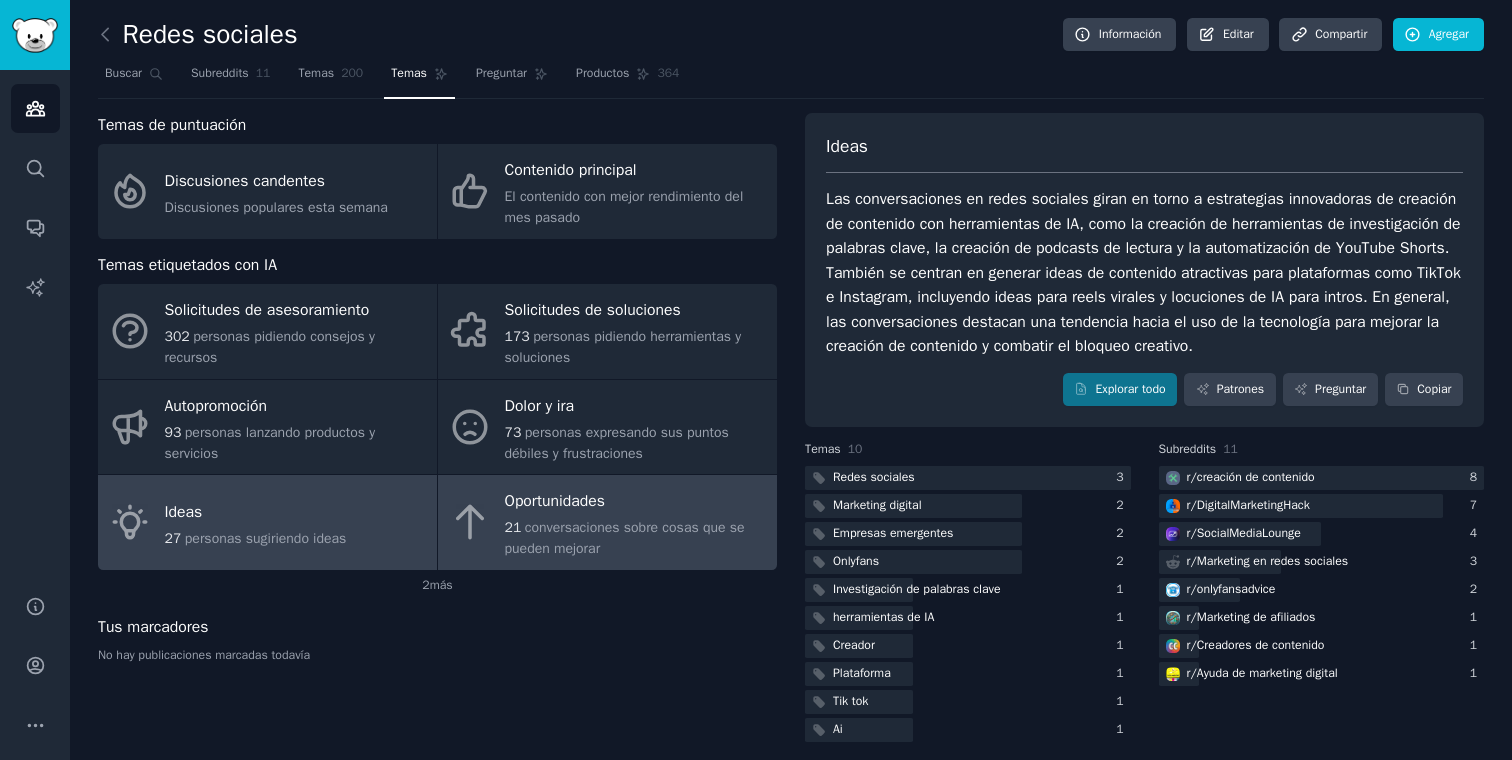 click on "conversaciones sobre cosas que se pueden mejorar" at bounding box center (625, 538) 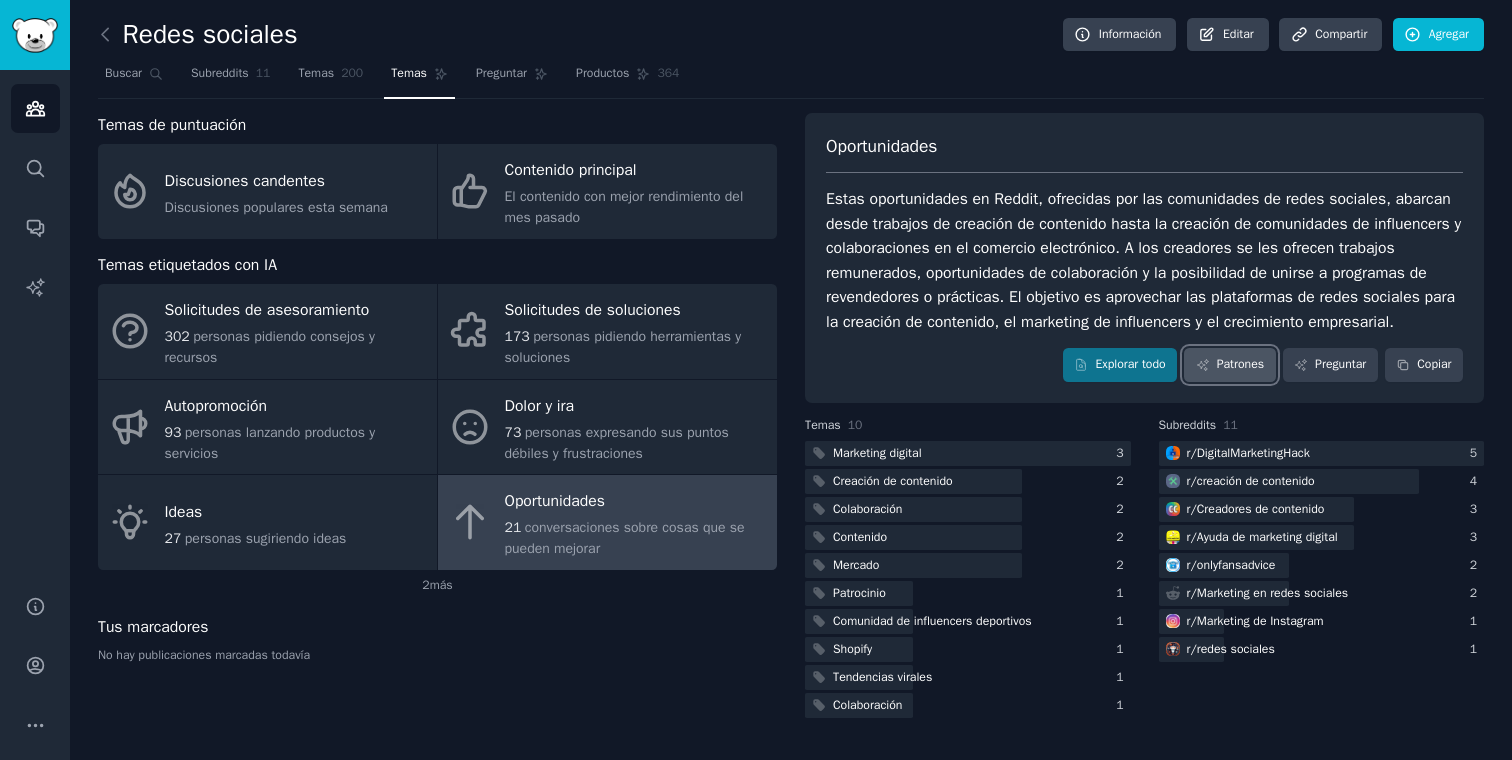 click on "Patrones" at bounding box center [1240, 364] 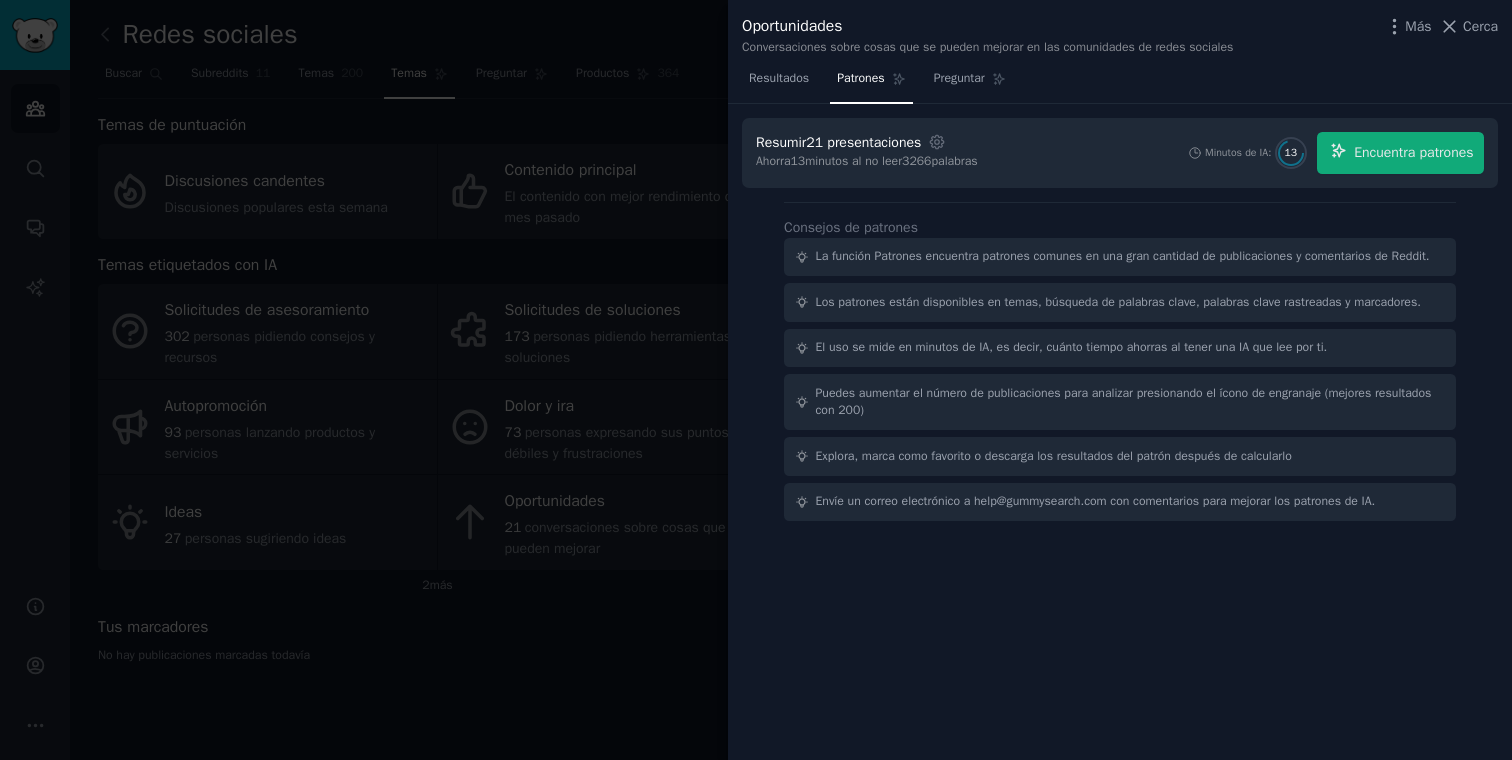 click on "Resumir [NUMBER] presentaciones Ajustes Ahorra [NUMBER] minutos al no leer [NUMBER] palabras Minutos de IA: [NUMBER] Encuentra patrones" at bounding box center [1120, 153] 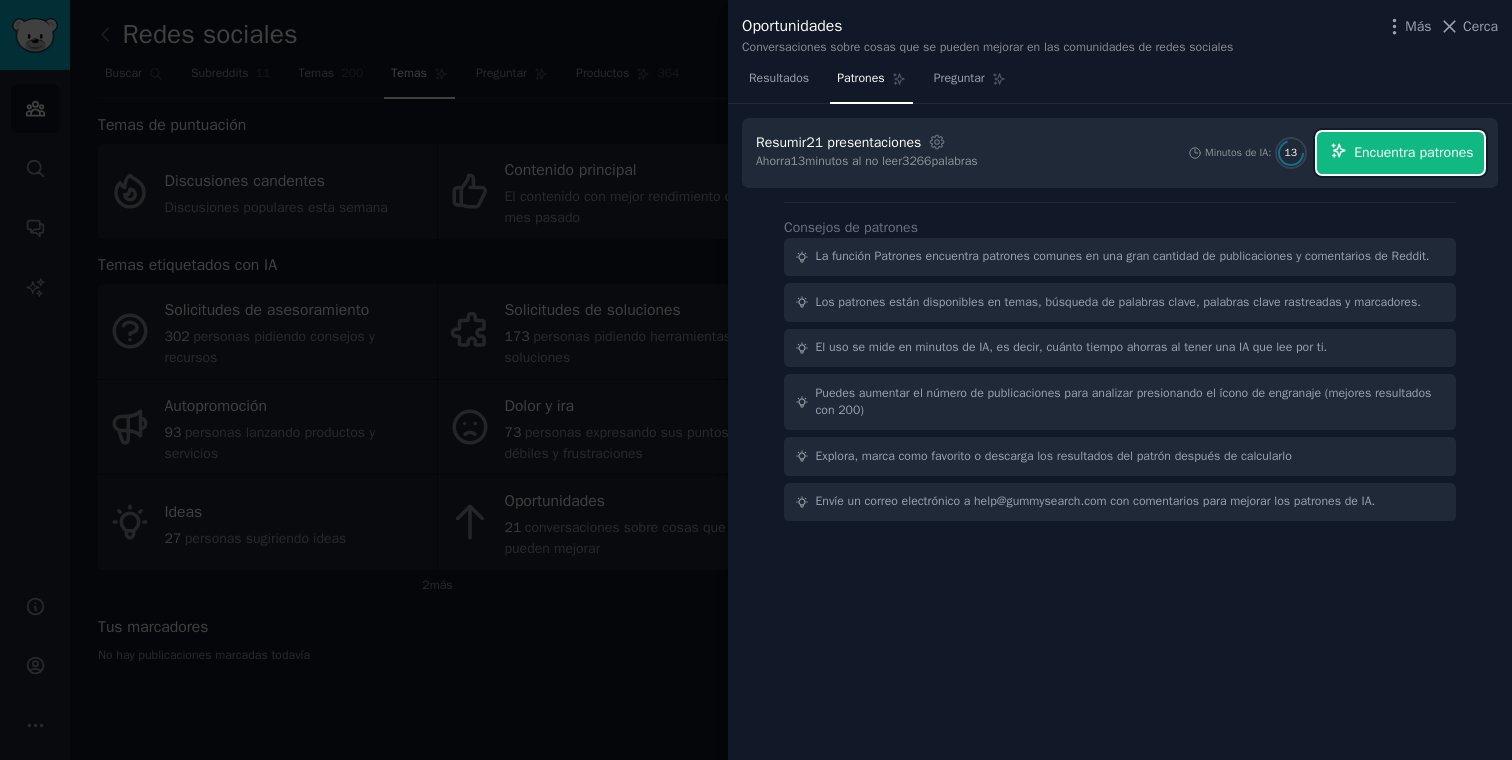 click on "Encuentra patrones" at bounding box center (1413, 152) 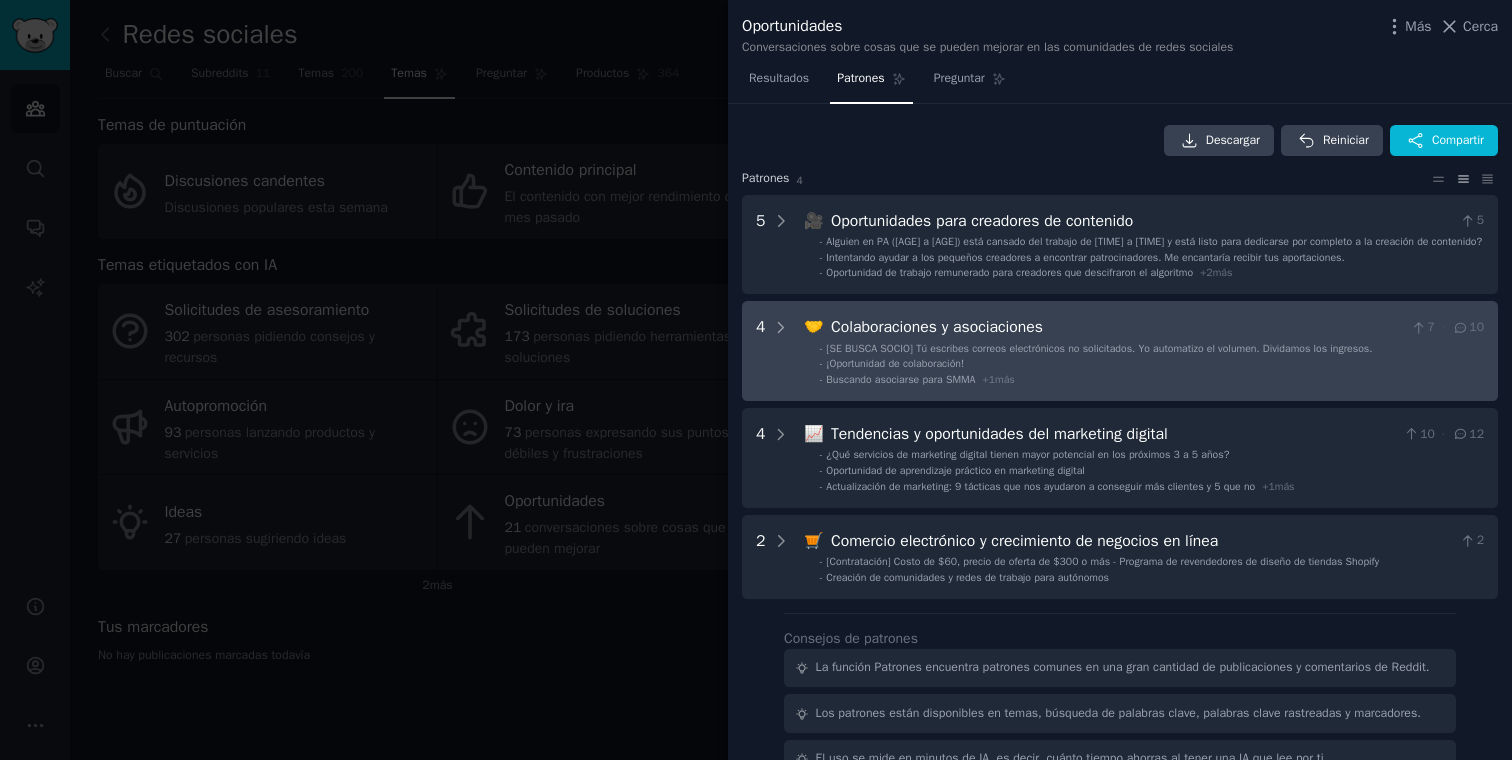 click on "[SE BUSCA SOCIO] Tú escribes correos electrónicos no solicitados. Yo automatizo el volumen. Dividamos los ingresos." at bounding box center [1099, 348] 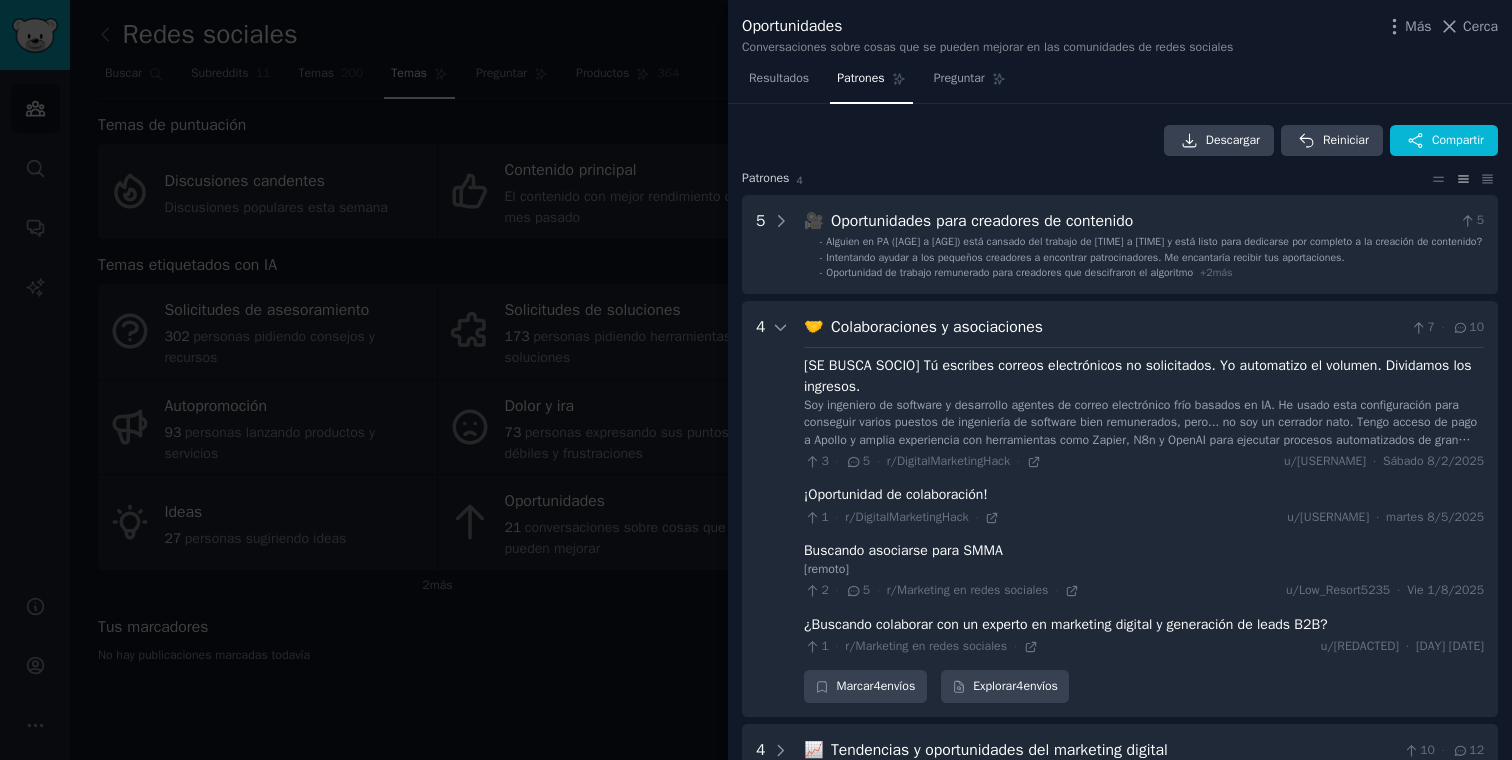 scroll, scrollTop: 2, scrollLeft: 0, axis: vertical 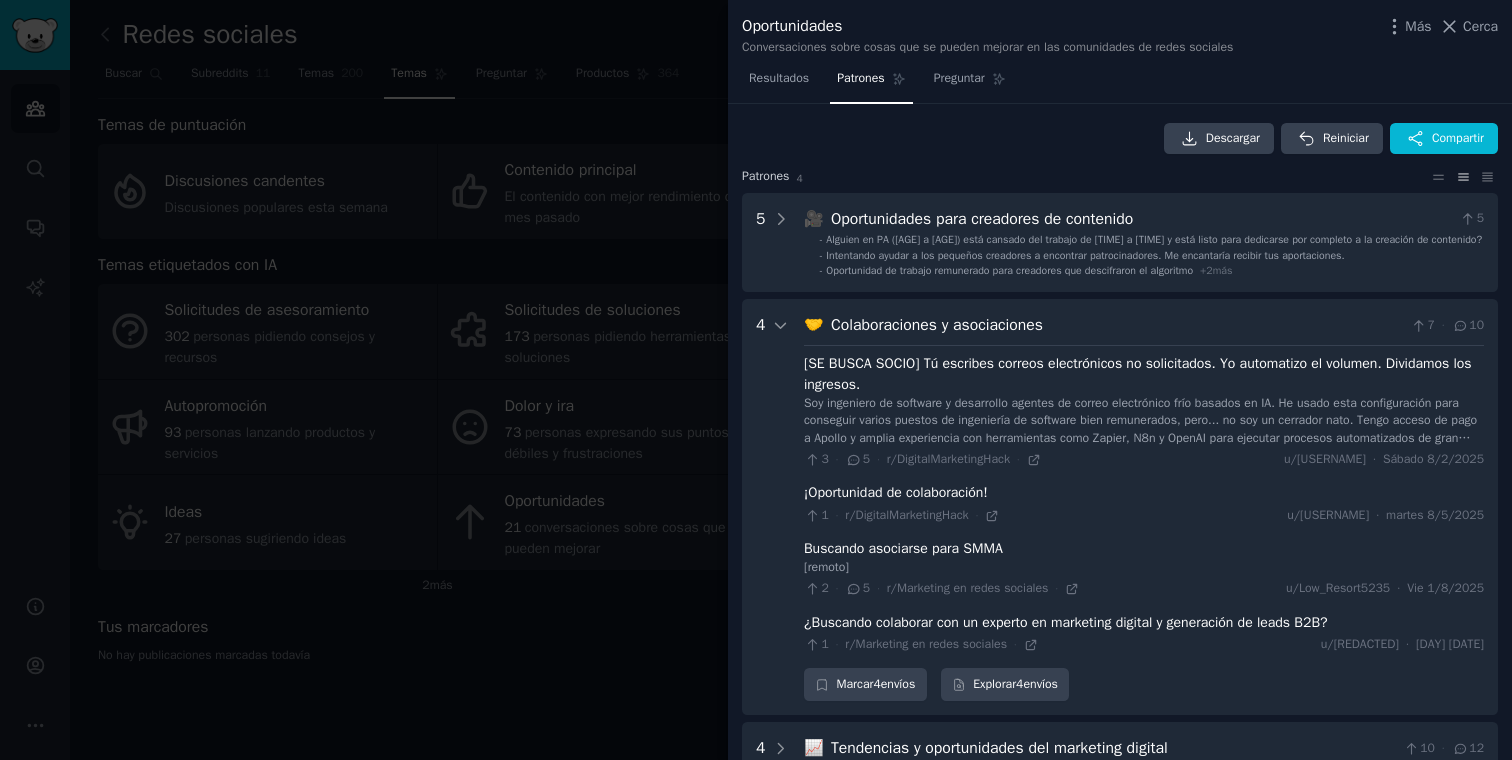 click at bounding box center (756, 380) 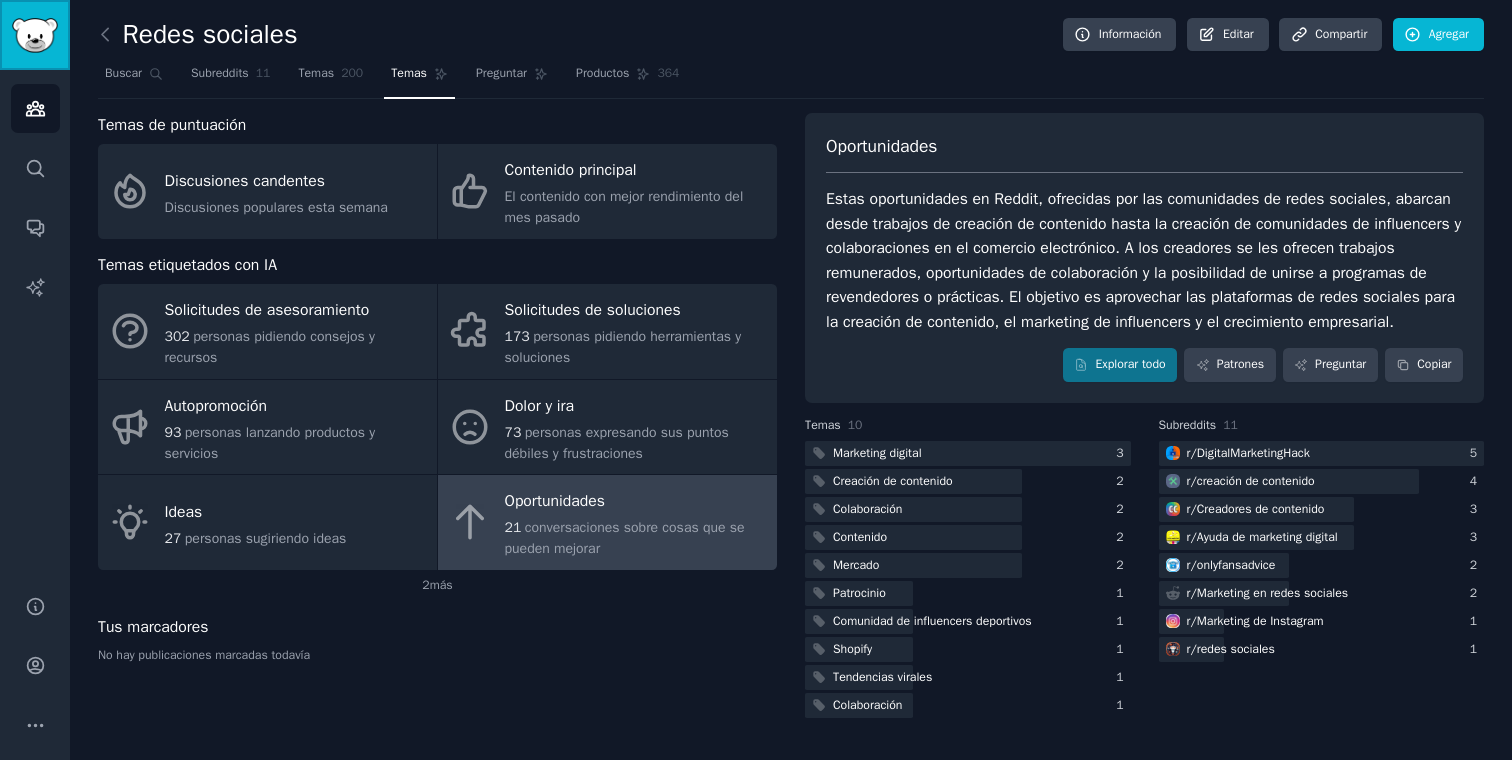 click at bounding box center [35, 35] 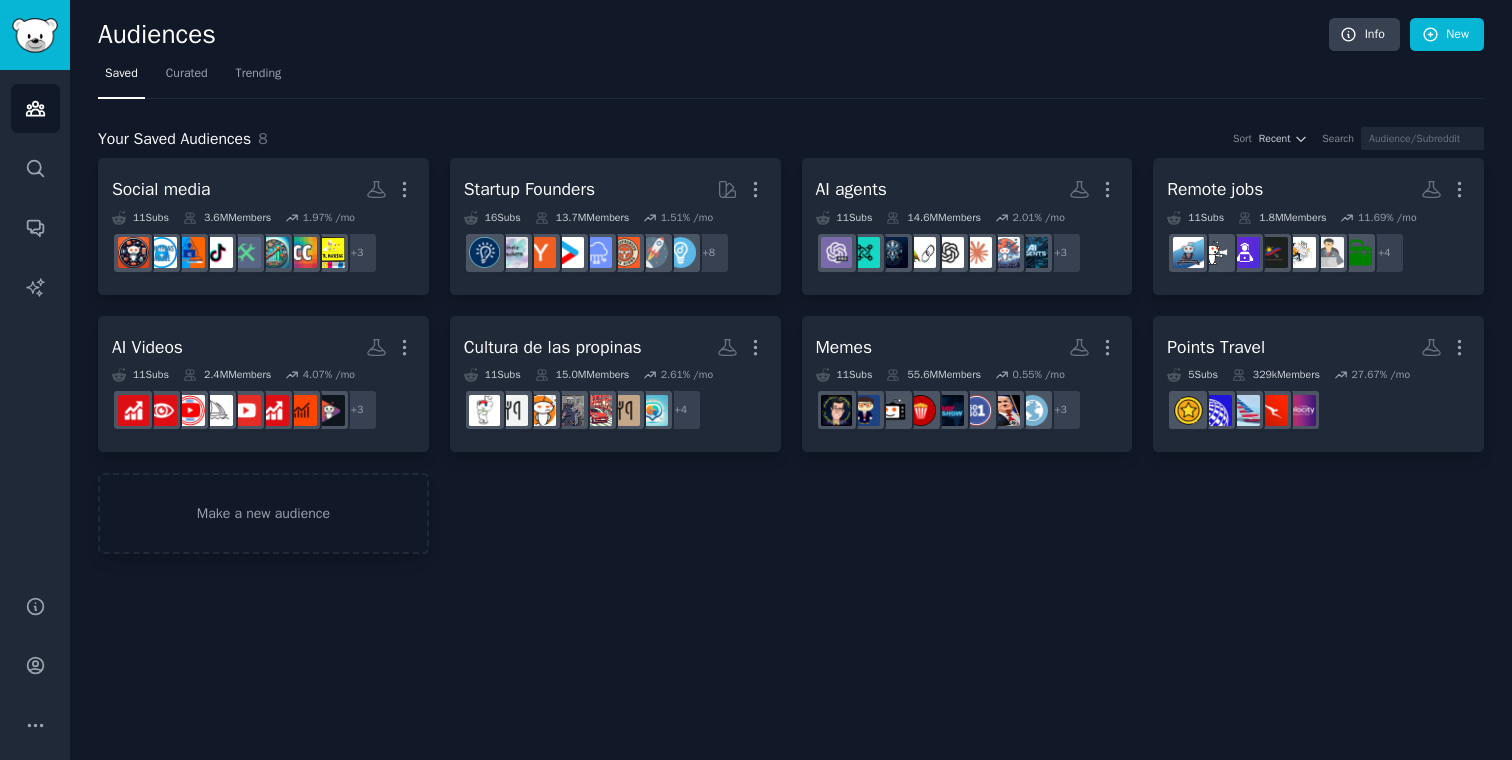 click on "Saved Curated Trending" at bounding box center (791, 78) 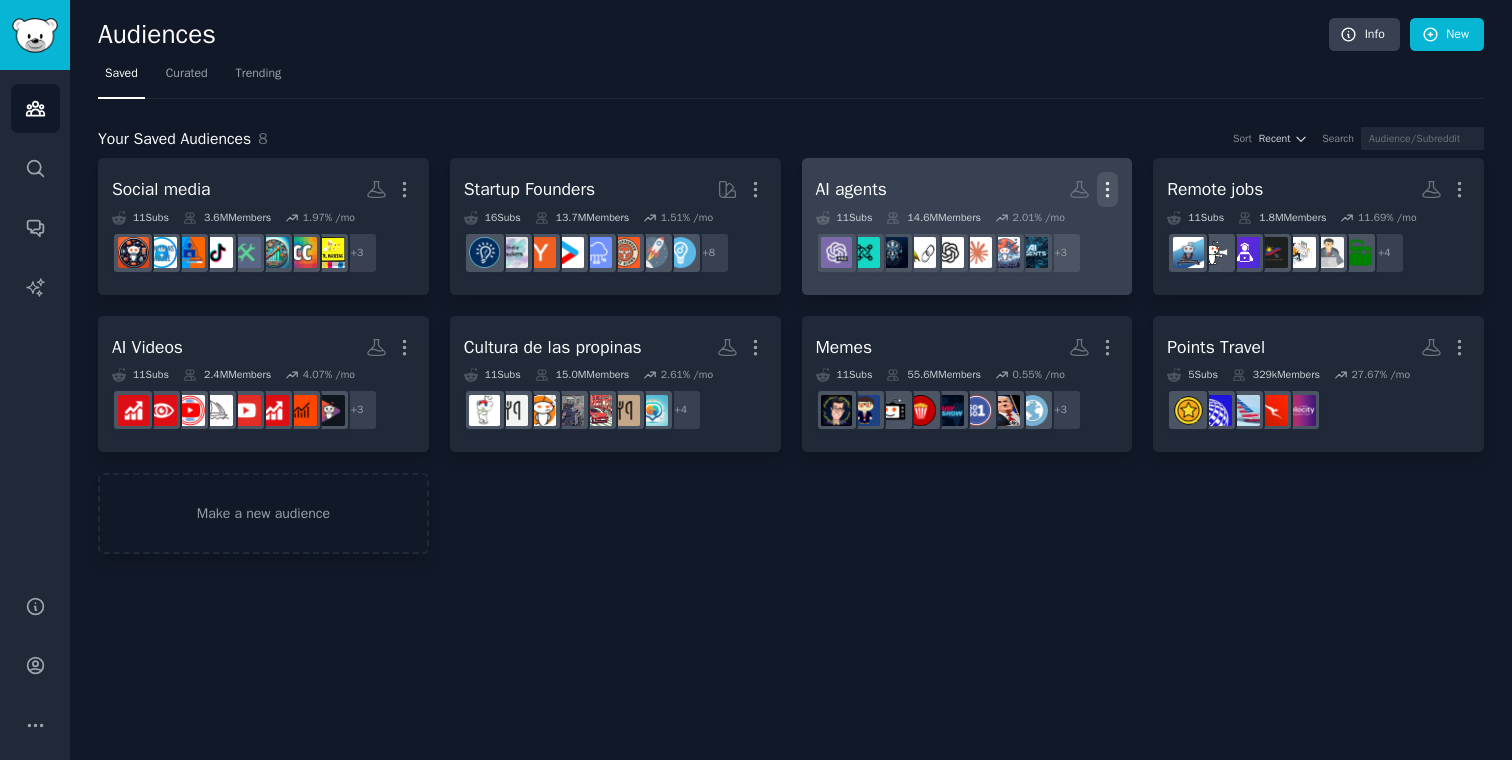 click 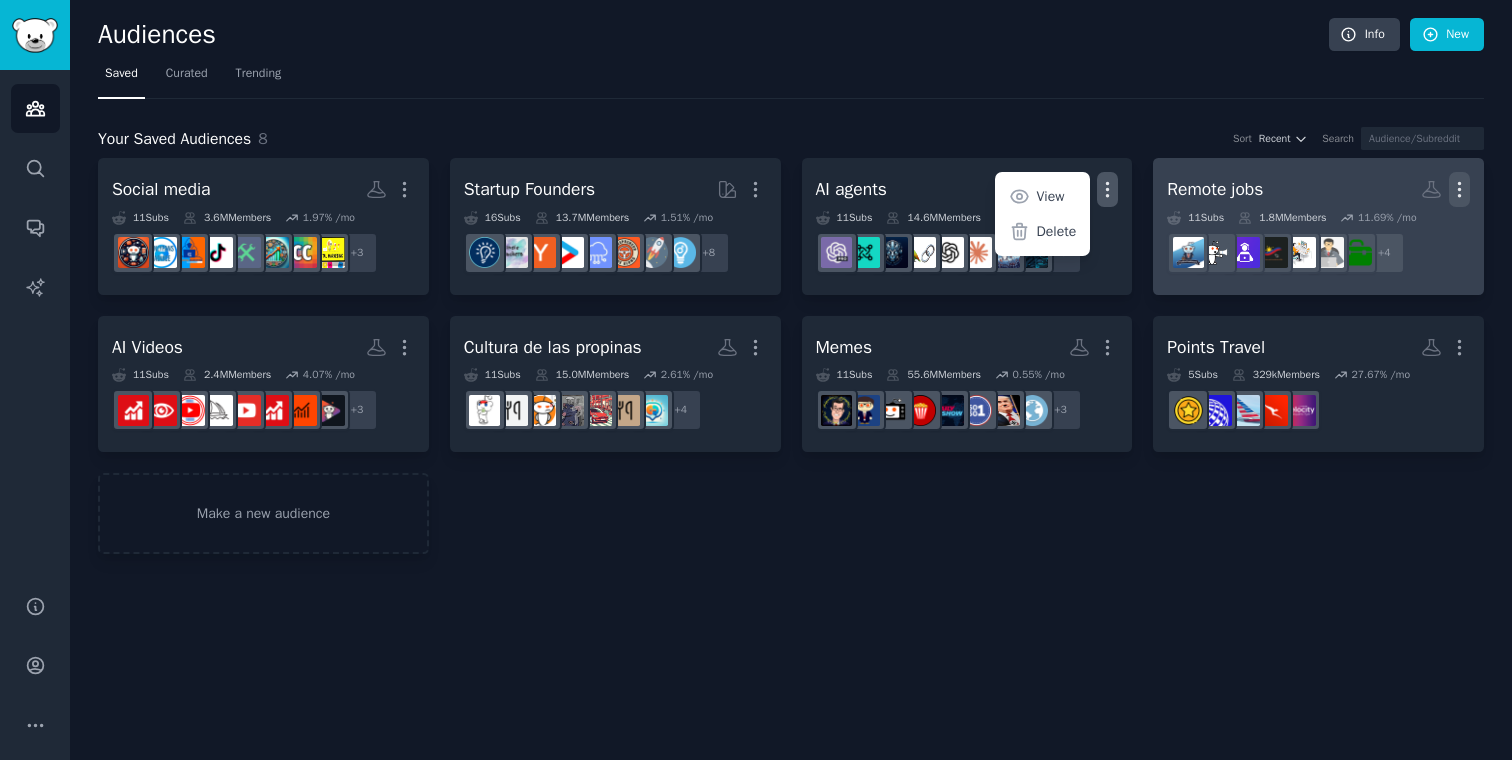 click on "More" at bounding box center [1459, 189] 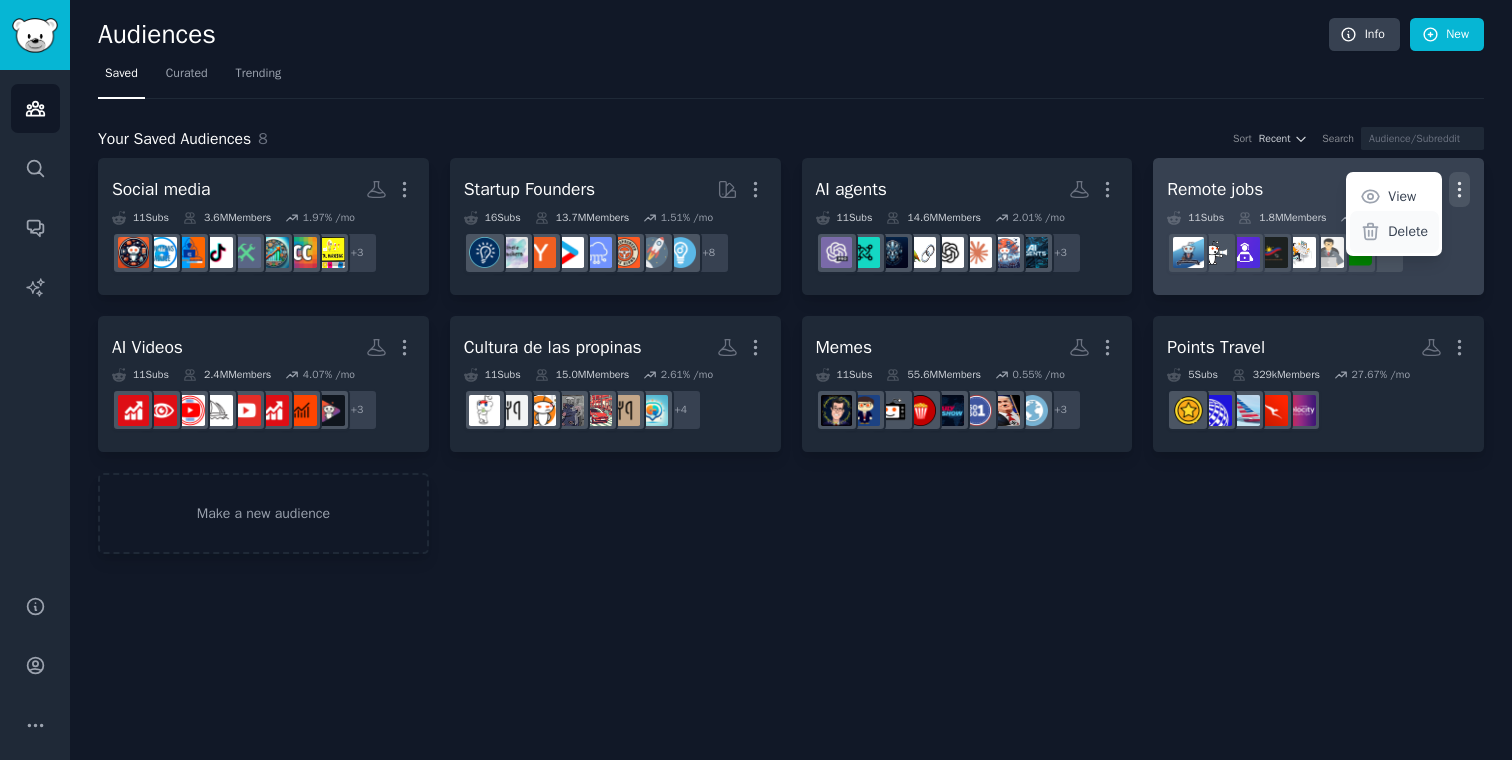click on "Delete" at bounding box center (1408, 231) 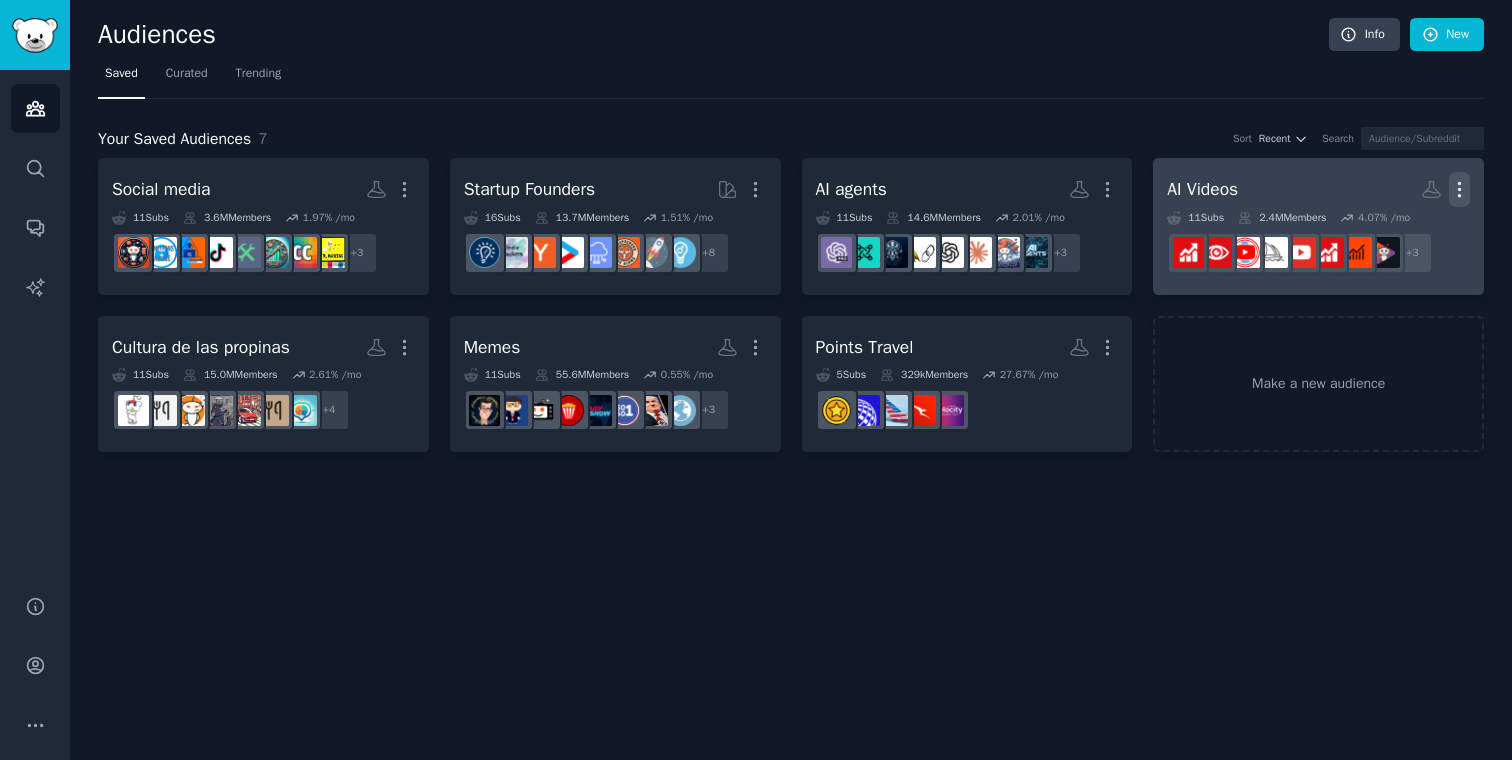 click 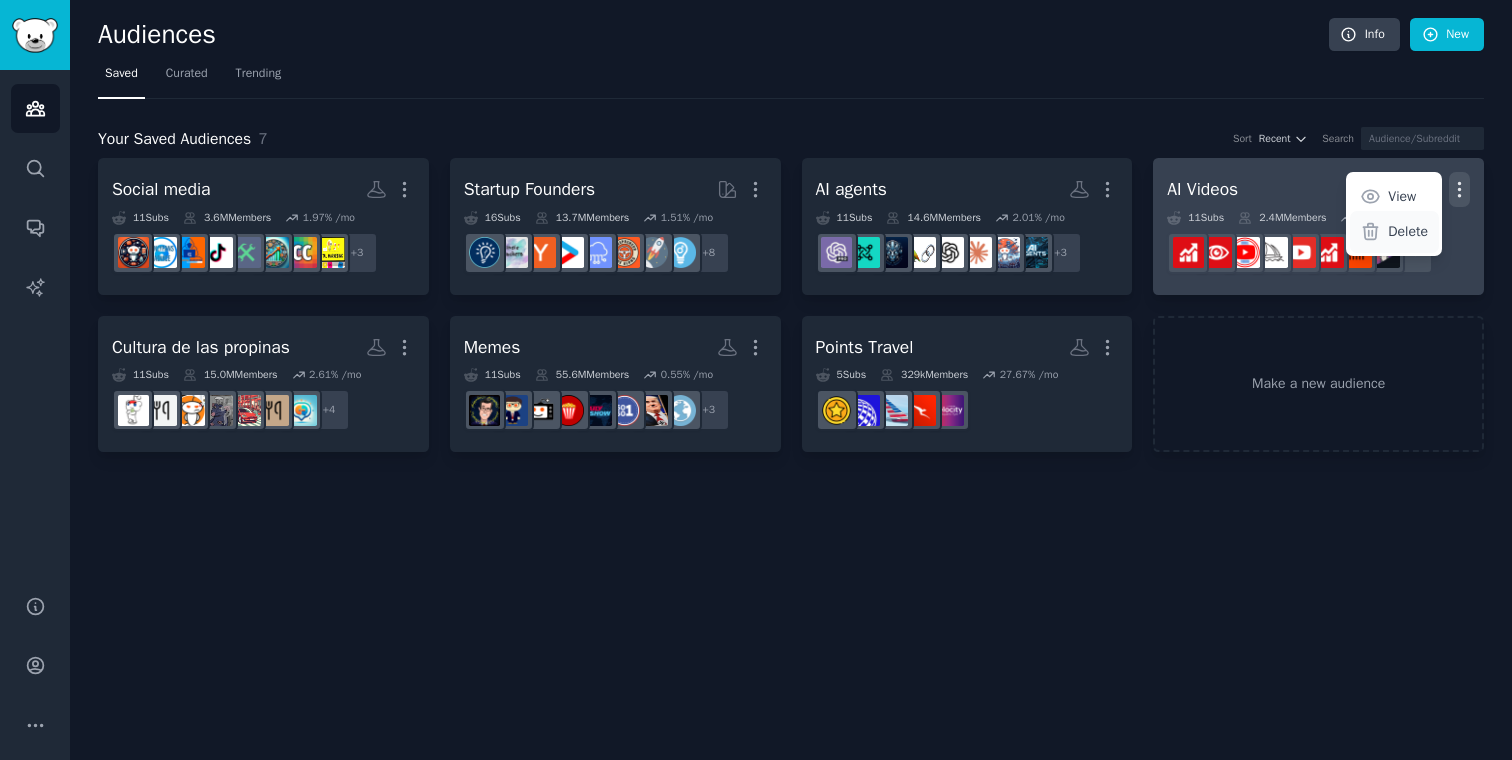 click on "Delete" at bounding box center (1408, 231) 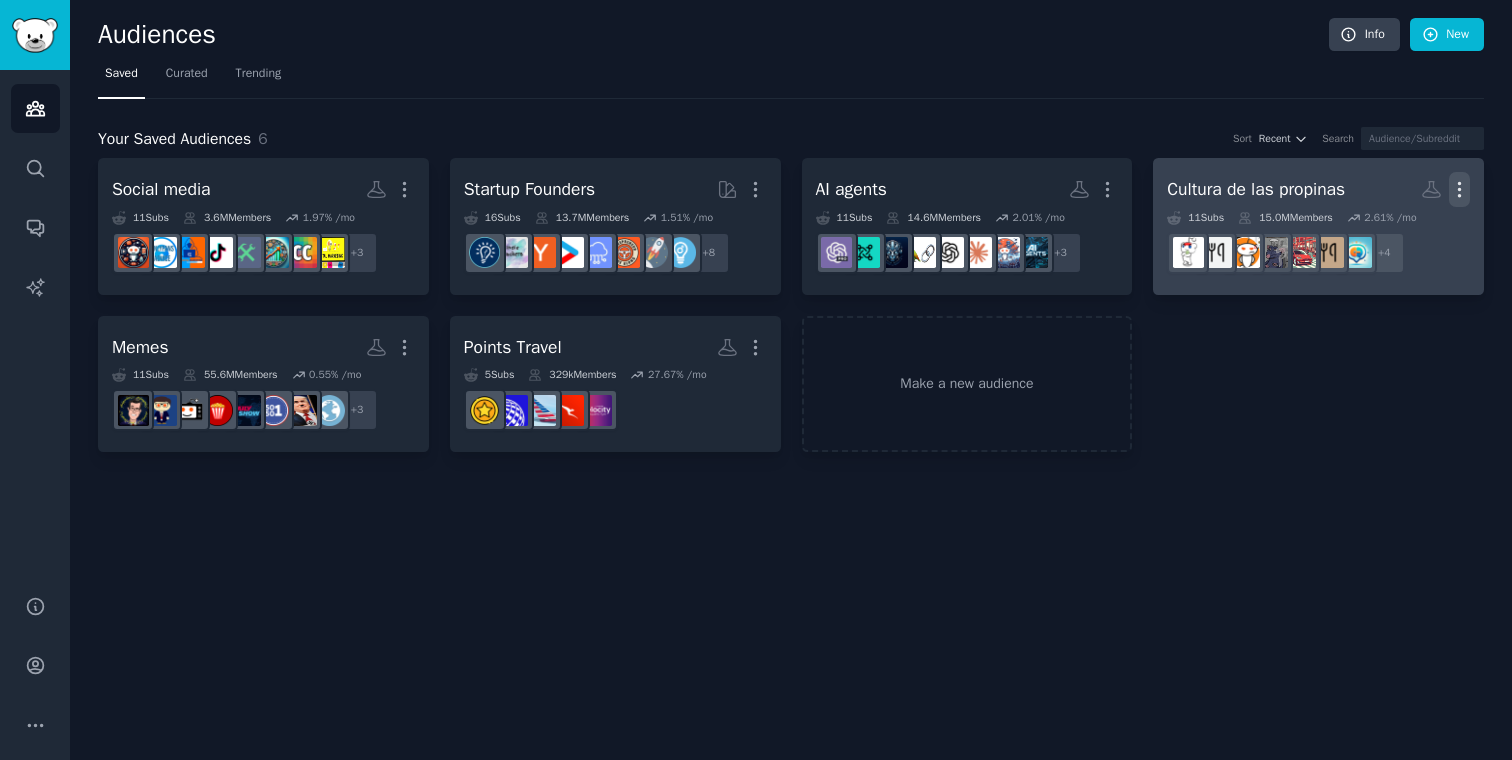 click 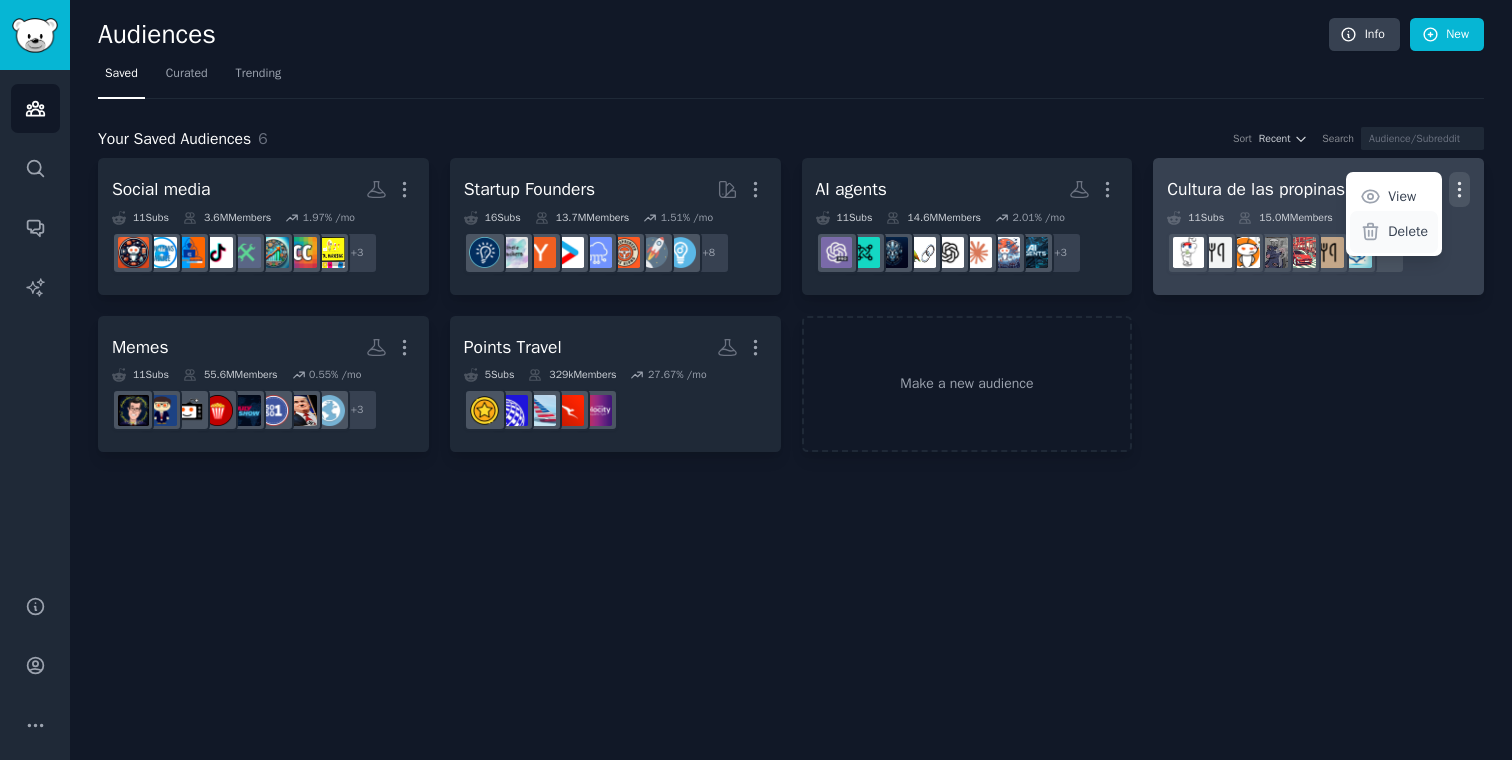 click on "Delete" at bounding box center (1408, 231) 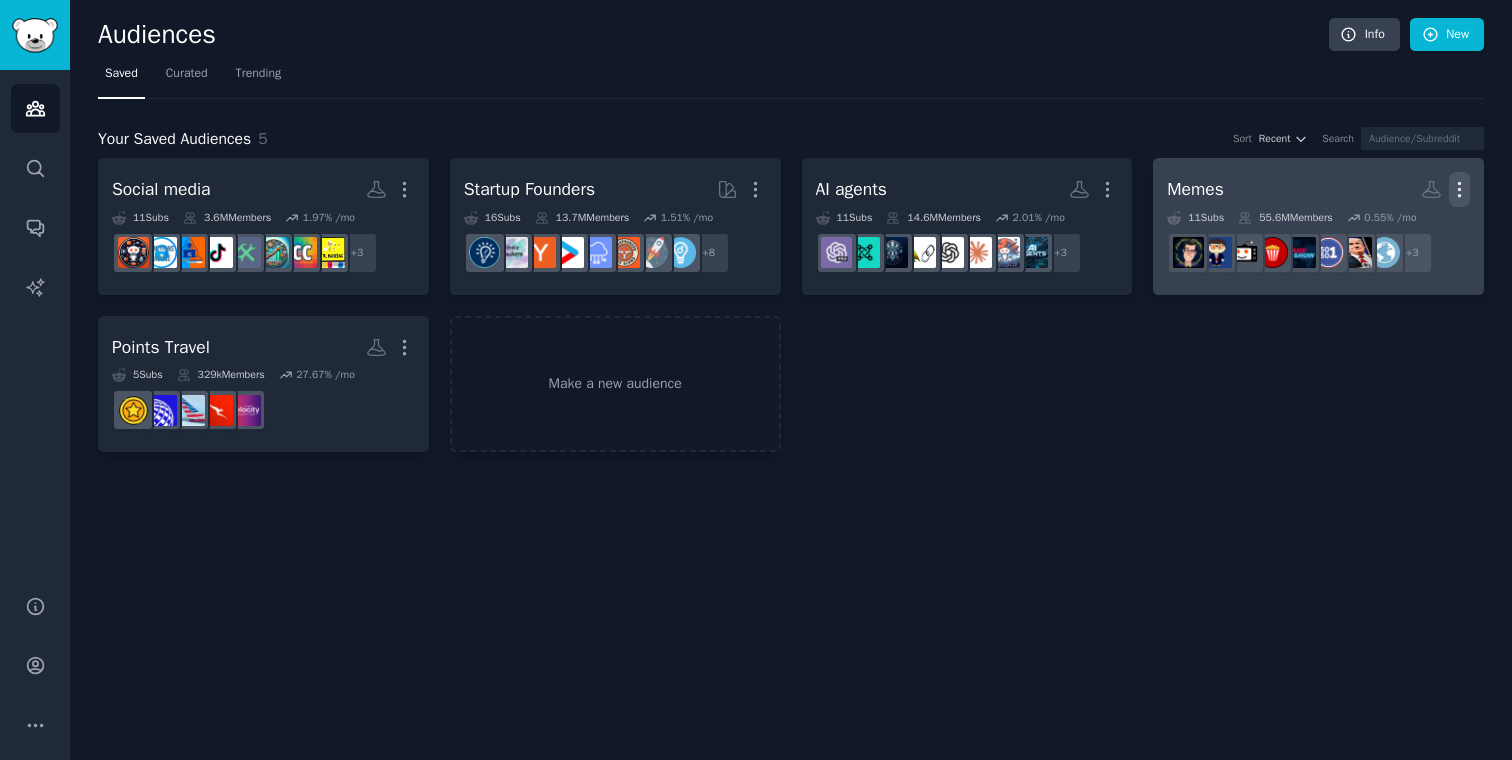 click 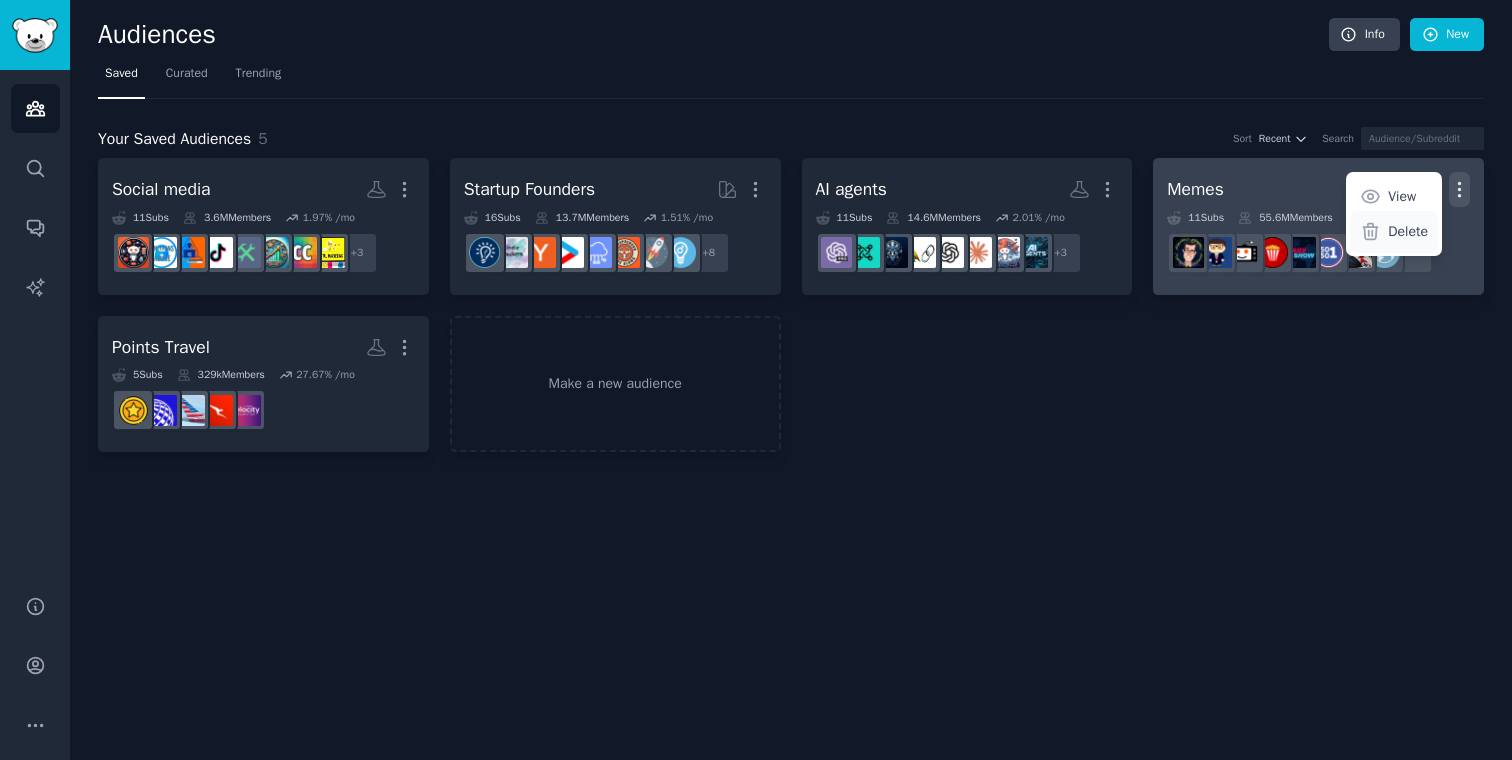 click on "Delete" at bounding box center (1408, 231) 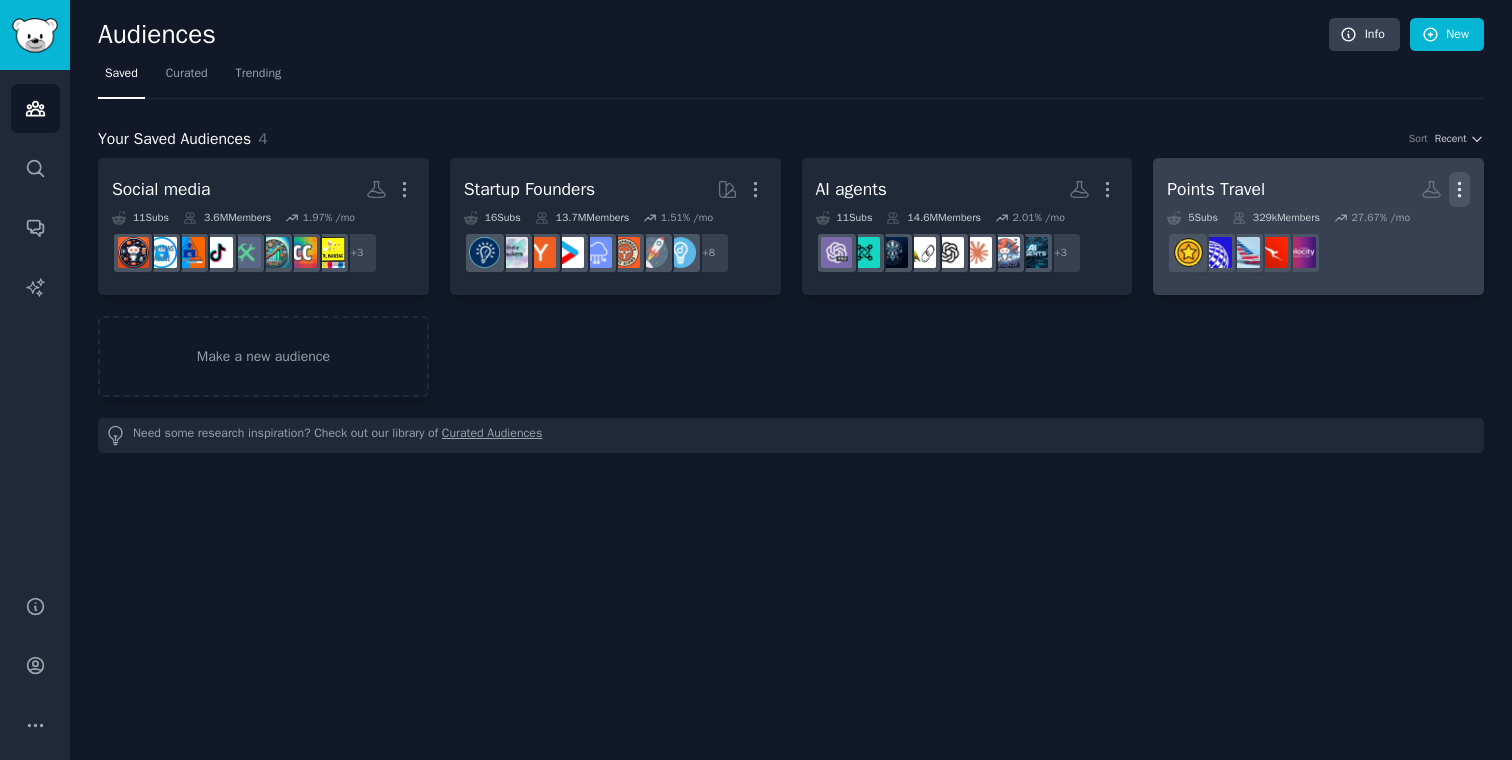 click 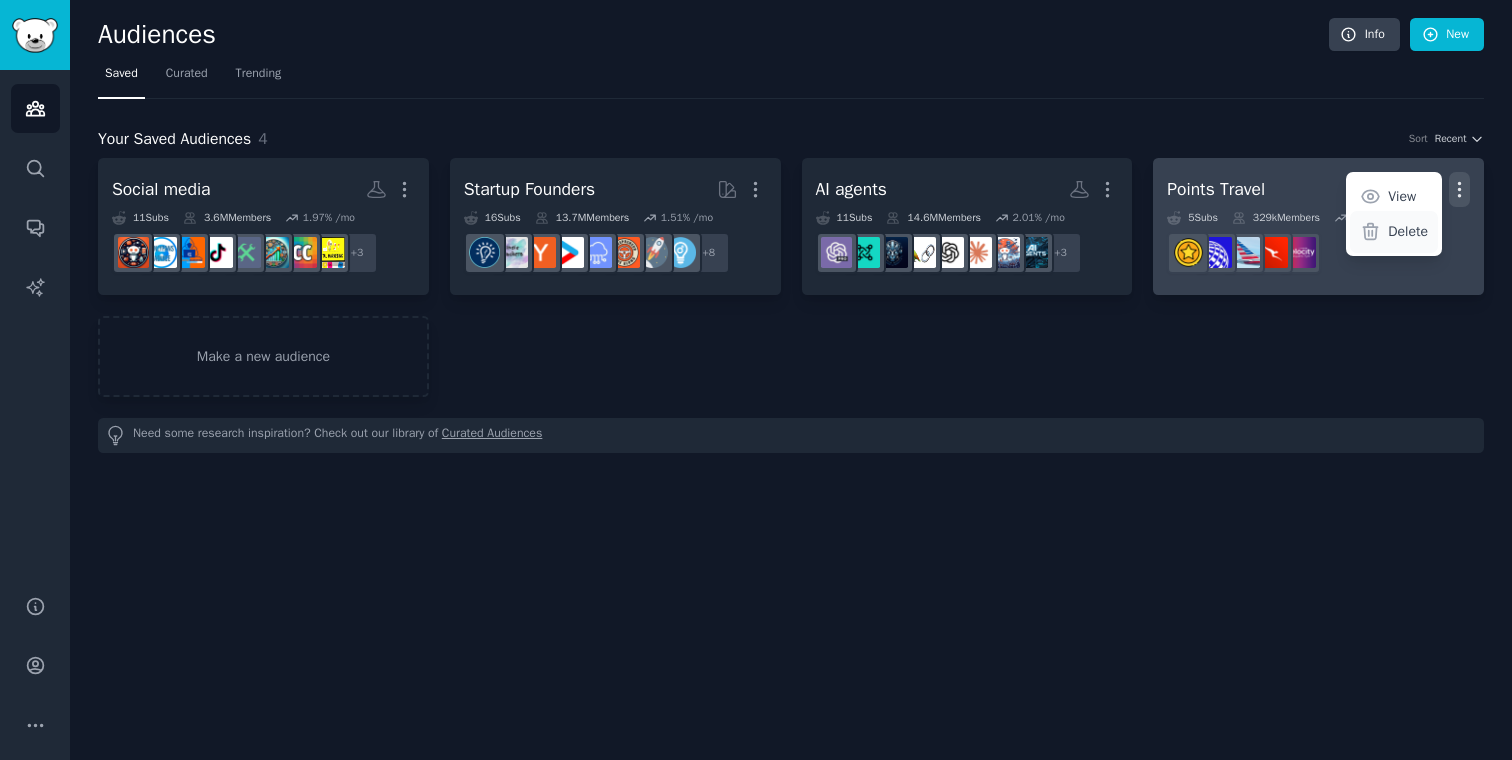 click on "Delete" at bounding box center [1408, 231] 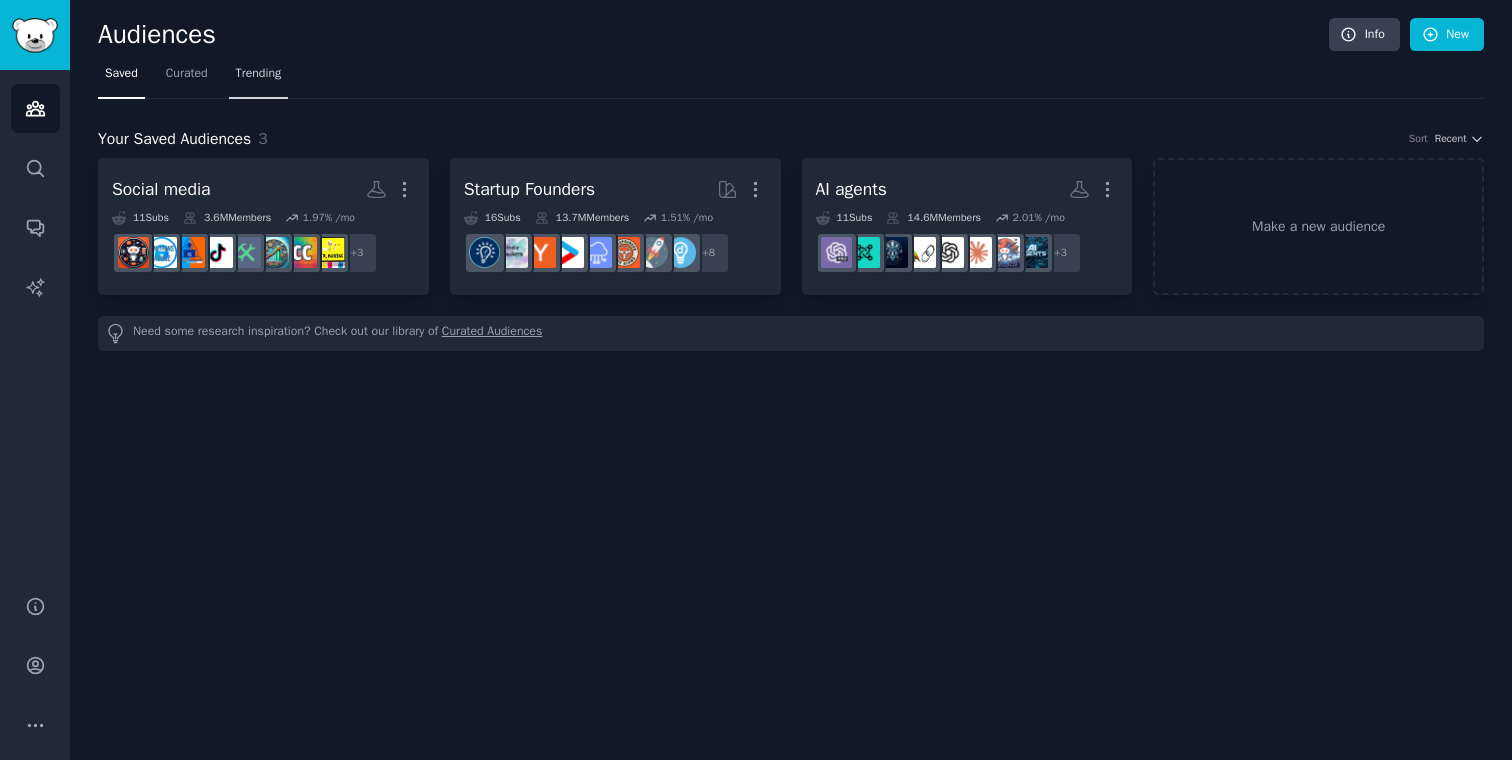 click on "Trending" at bounding box center (259, 78) 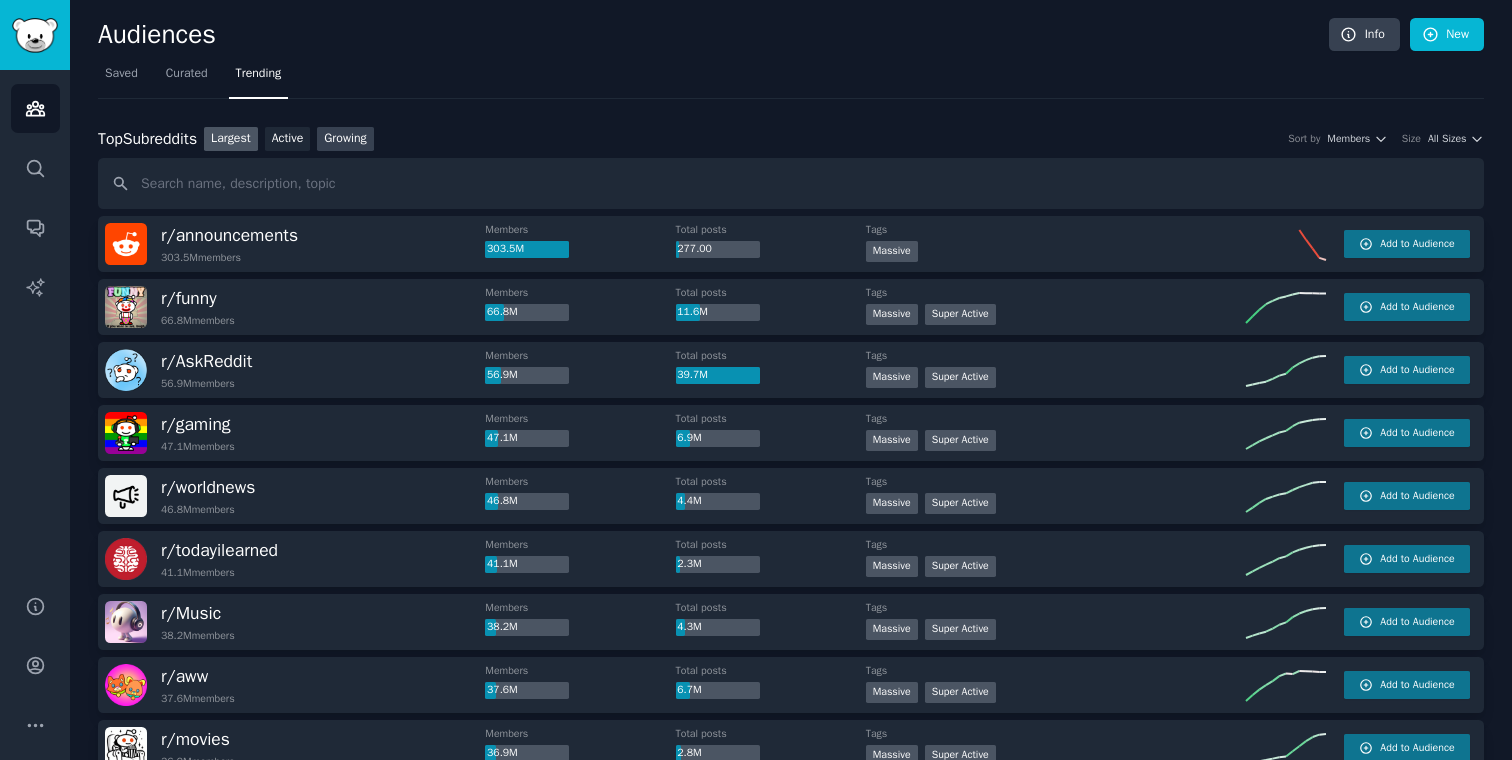 click on "Growing" at bounding box center (345, 139) 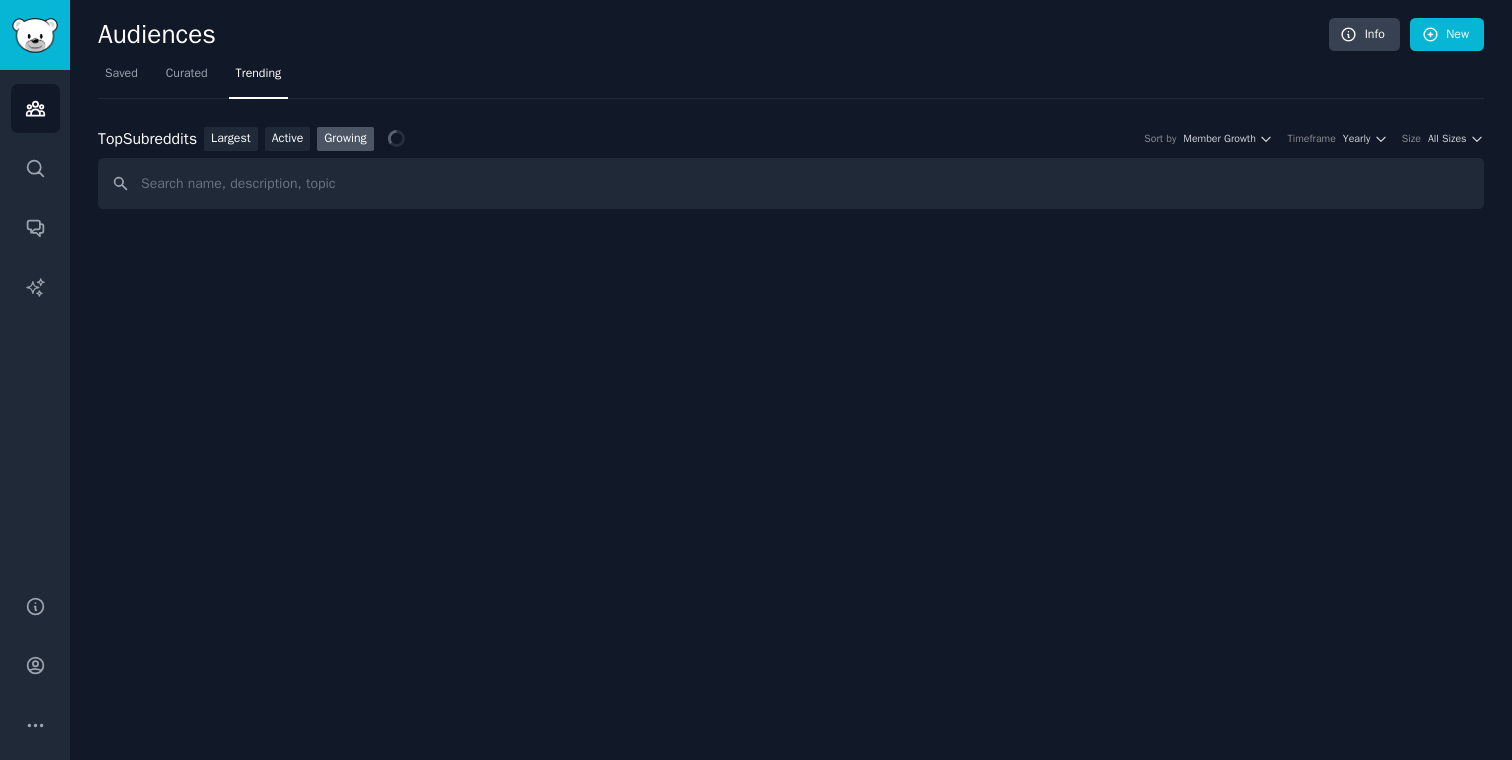 scroll, scrollTop: 0, scrollLeft: 0, axis: both 